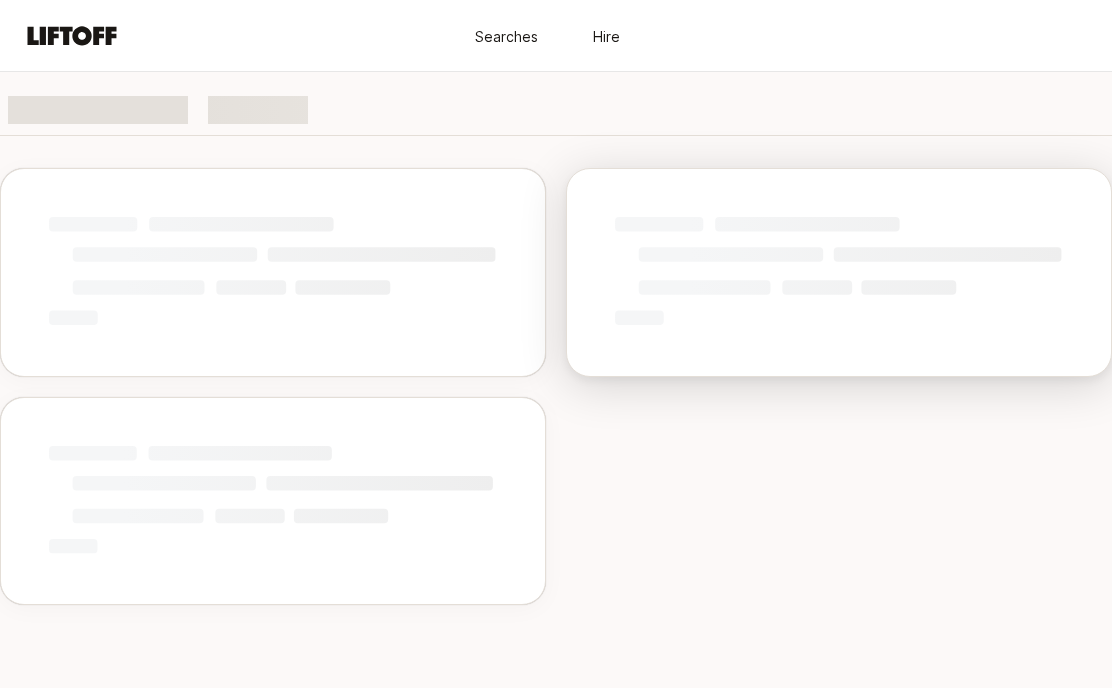 scroll, scrollTop: 0, scrollLeft: 0, axis: both 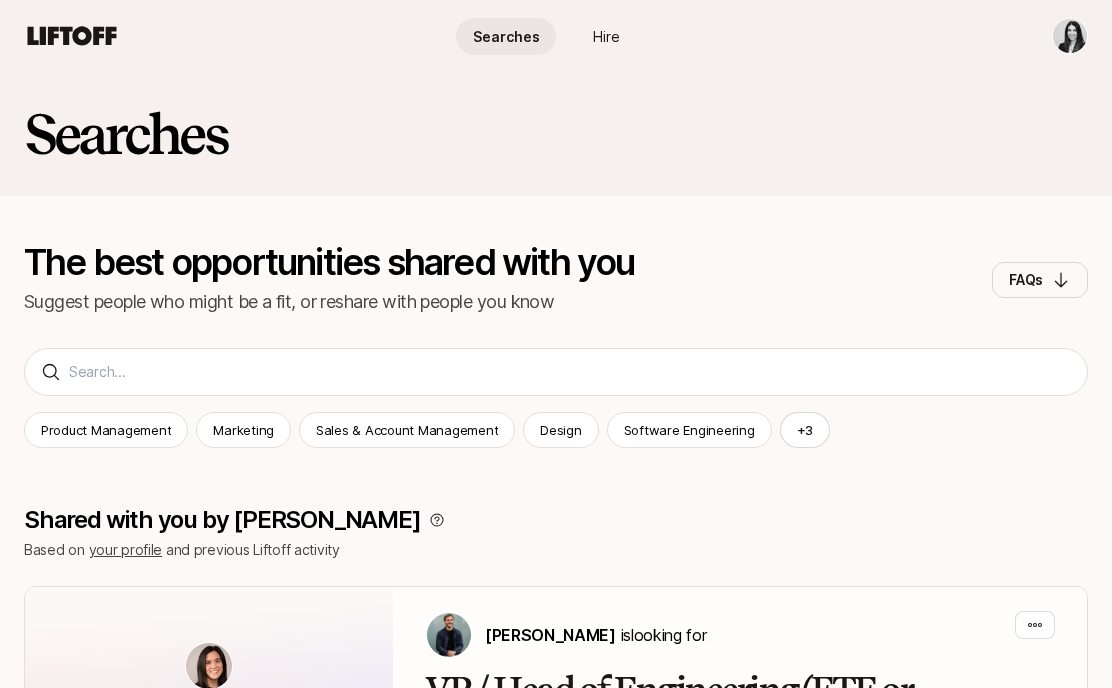 click 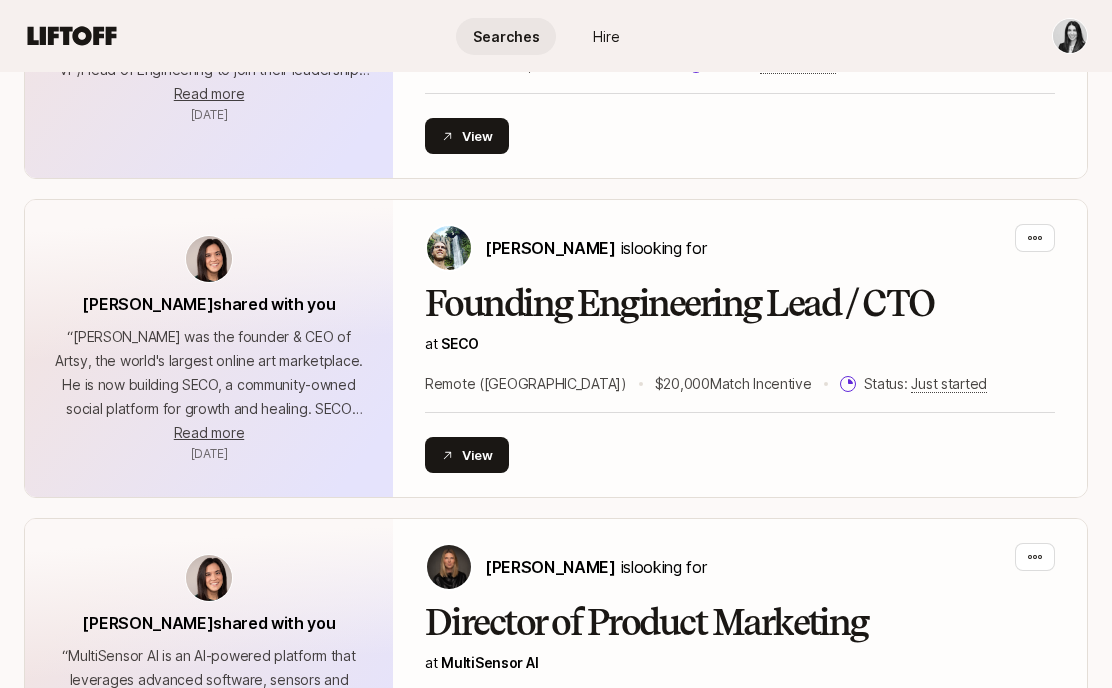 scroll, scrollTop: 0, scrollLeft: 0, axis: both 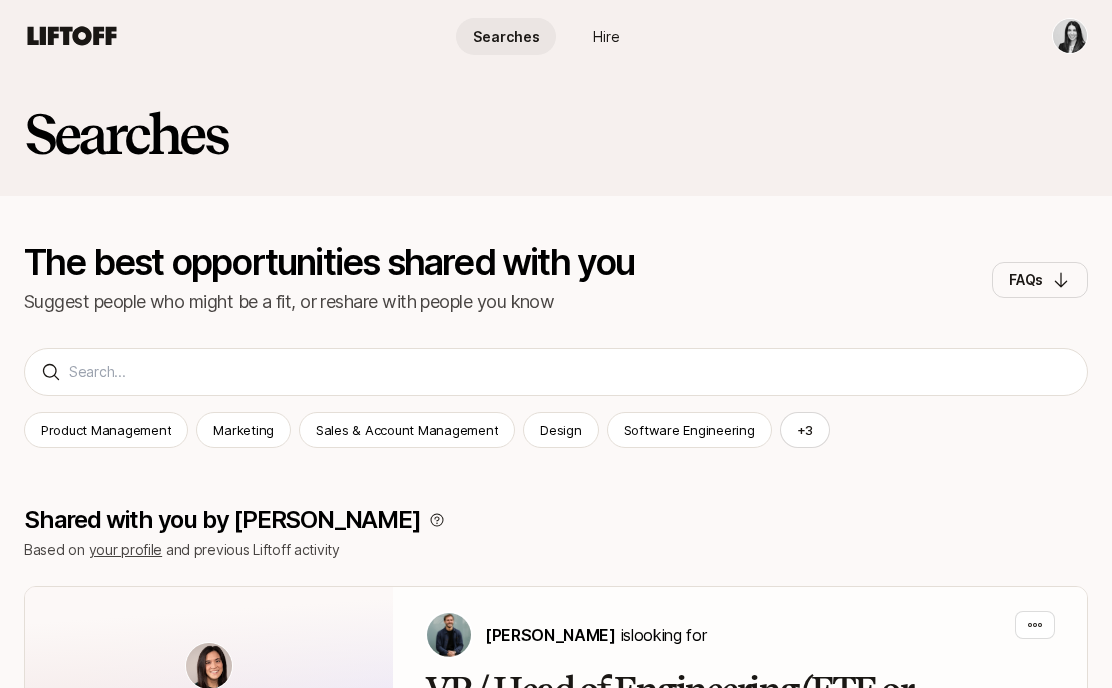 click 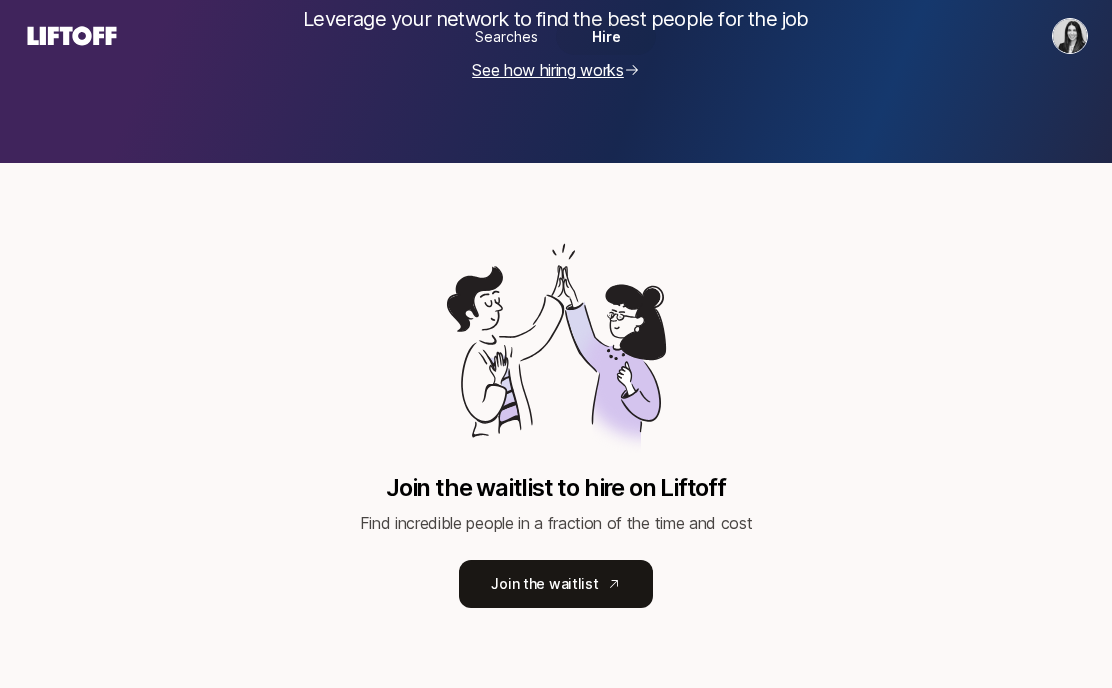 scroll, scrollTop: 0, scrollLeft: 0, axis: both 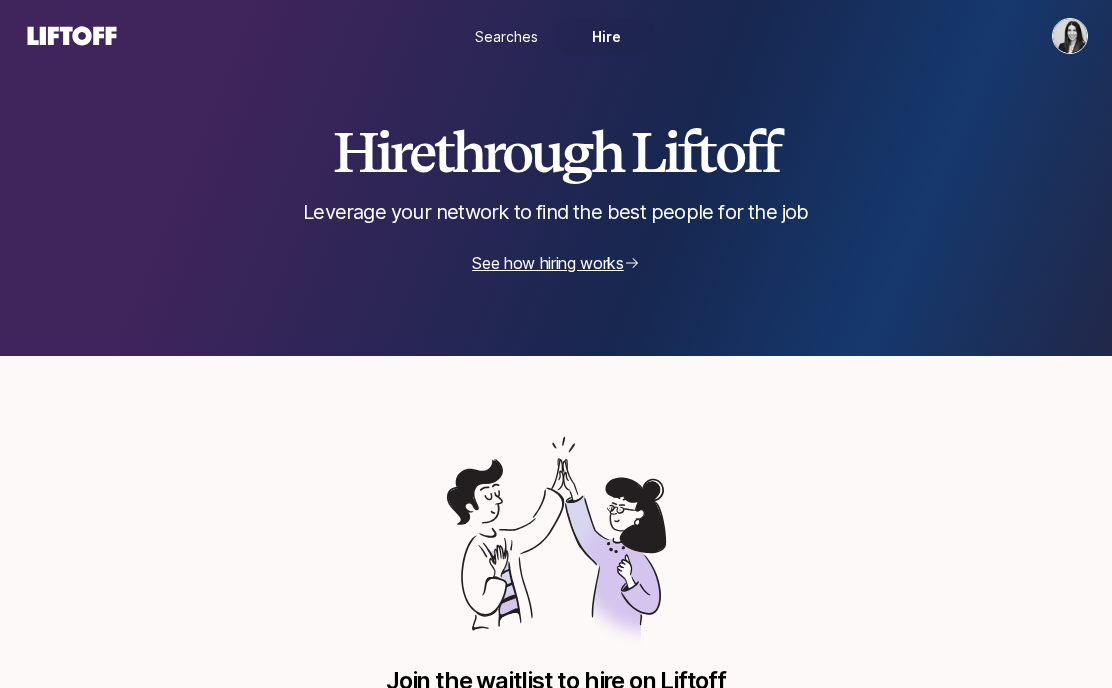 click on "Searches" at bounding box center [506, 36] 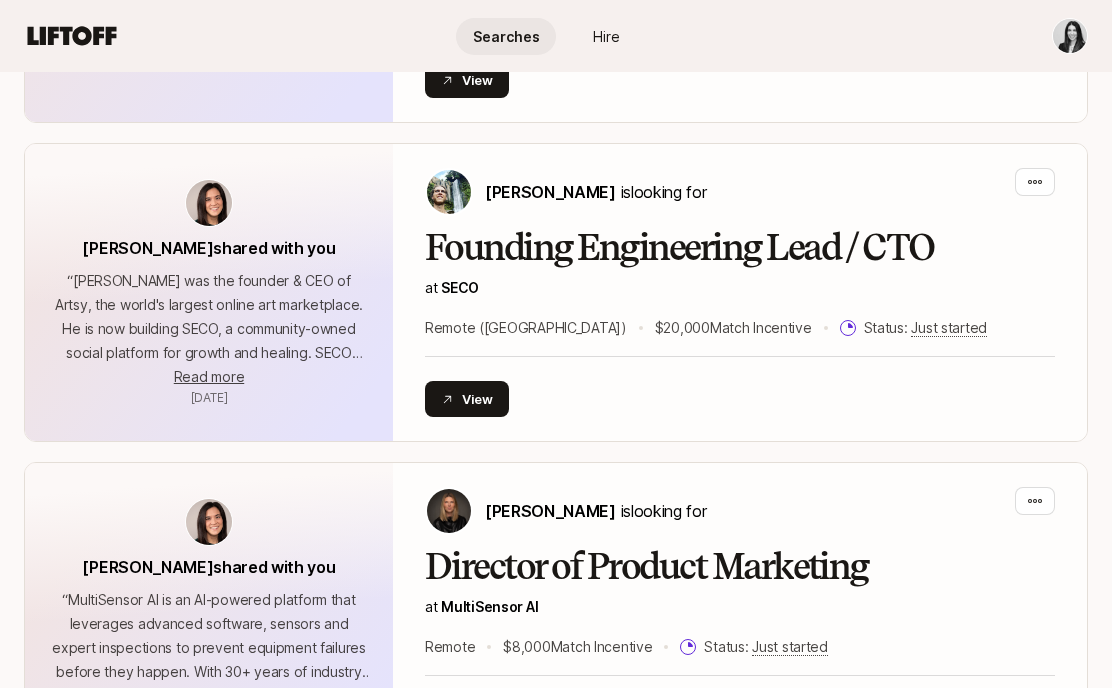 scroll, scrollTop: 803, scrollLeft: 0, axis: vertical 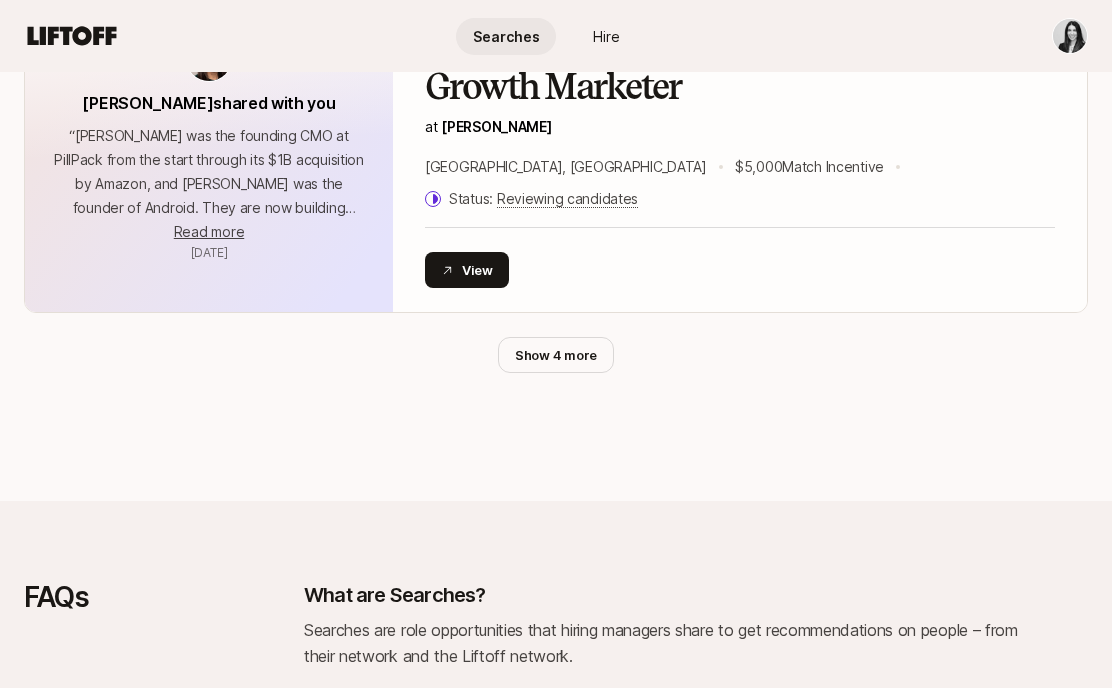 click on "Shared with you by Liftoff Based on   your profile   and previous Liftoff activity Eleanor Morgan  shared with you “ Table 22 is a Series A company and platform that enables restaurants and food shops to unlock new revenue streams. They are hiring for a VP/Head of Engineering to join their leadership team to scale a 6-10 person team and lead the evolution of an AI-native platform. They're open to both full-time and fractional candidates, and are happy to offer $25,000 for helping them to find a full-time hire, or $5,000 for a fractional hire. Feel free to share this search with people 1:1 or in intimate groups, but please don't broadcast on social channels. ” Jul 1 “ ” Read more More Jul 1 Sam Bernstein   is  looking for VP / Head of Engineering (FTE or Fractional) at   Table22 Remote $25,000  Match Incentive Status:   Just started View Eleanor Morgan  shared with you “ ” Jul 1 “ ” Read more More Jul 1 Carter Cleveland   is  looking for Founding Engineering Lead / CTO at   SECO $20,000 Status:" at bounding box center (556, -2517) 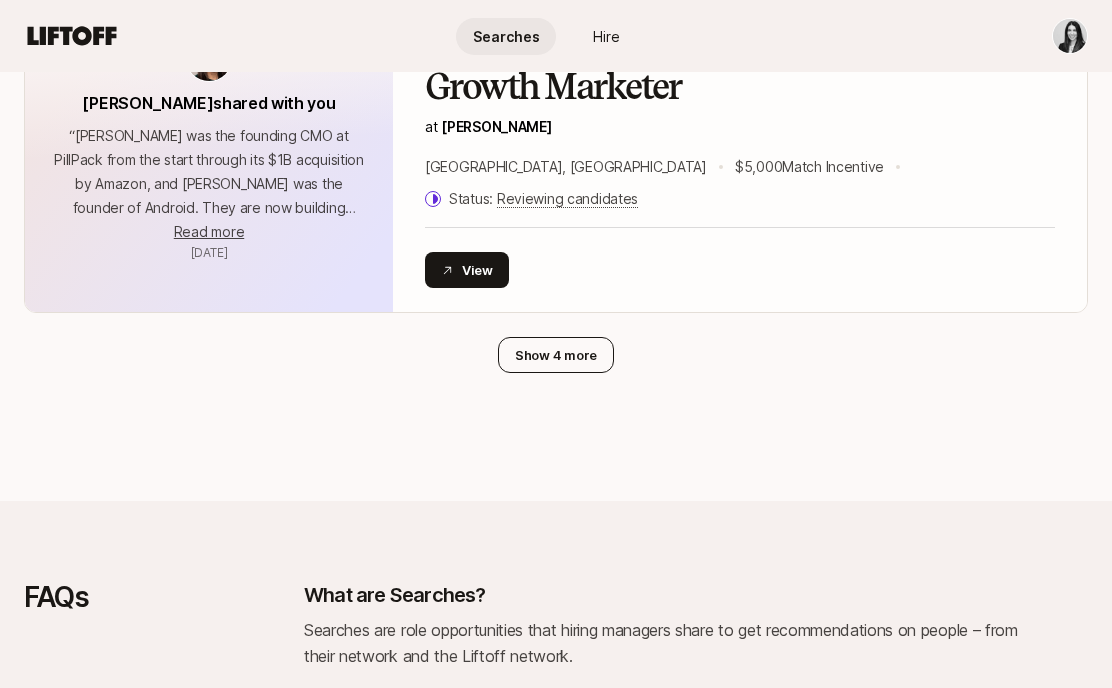 click on "Show 4 more" at bounding box center [556, 355] 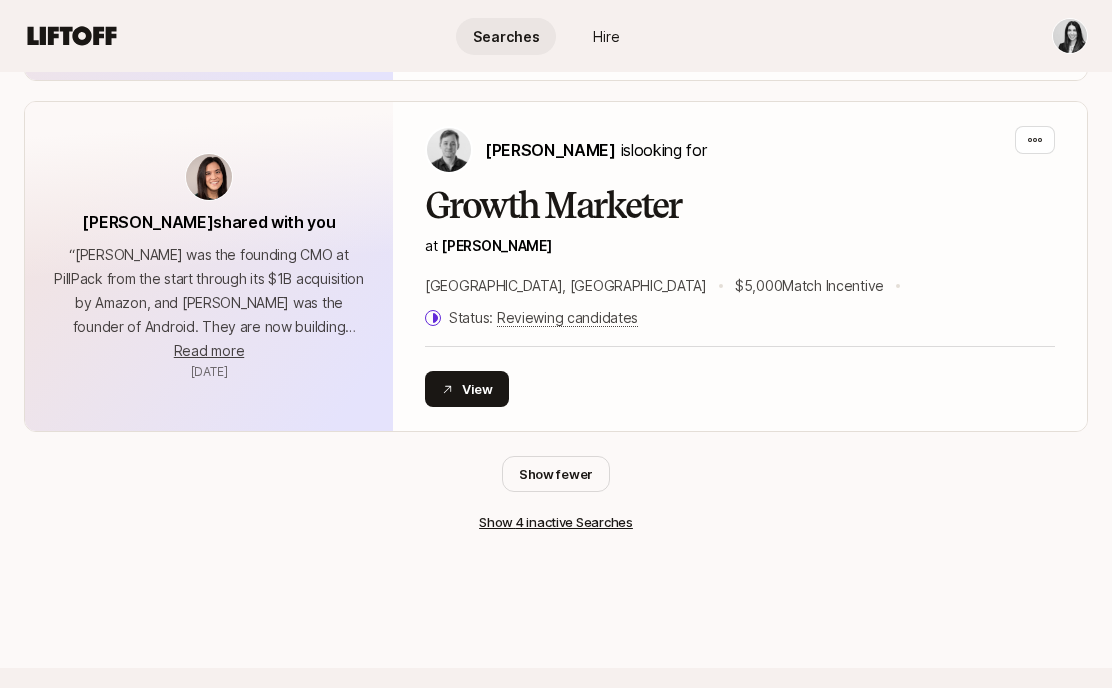 scroll, scrollTop: 5798, scrollLeft: 0, axis: vertical 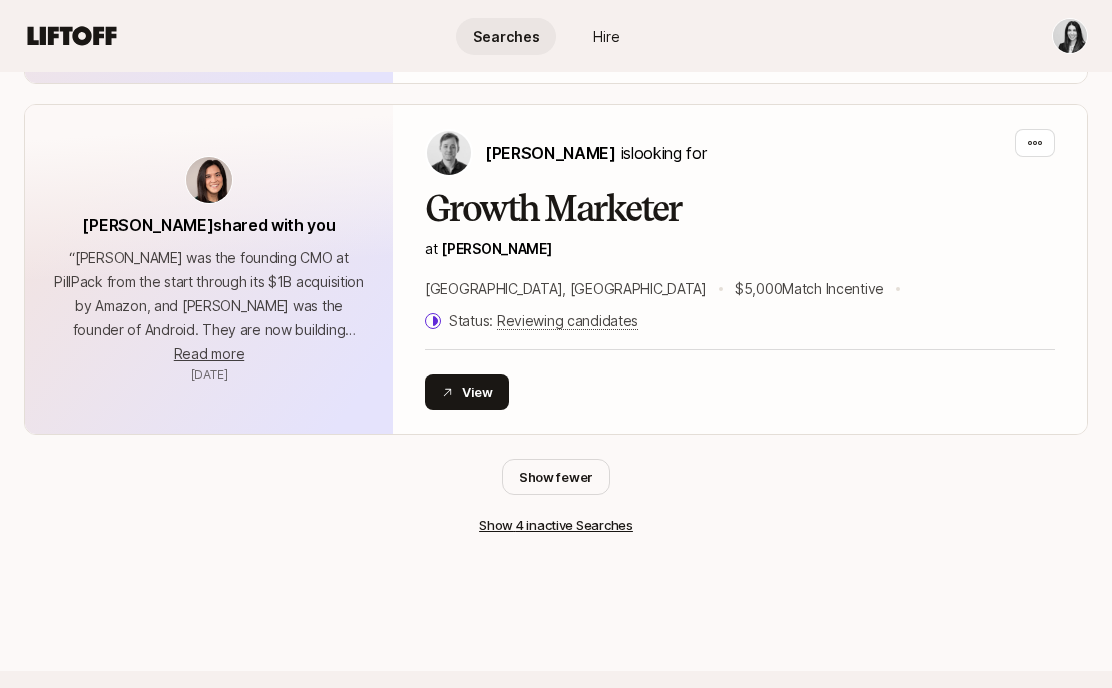 click on "Searches The best opportunities shared with you Suggest people who might be a fit, or reshare with people you know FAQs Product Management Marketing Sales & Account Management Design Software Engineering + 3 Product Management Marketing Sales & Account Management Design Software Engineering Operations & Strategy General Management CEO Shared with you by Liftoff Based on   your profile   and previous Liftoff activity Eleanor Morgan  shared with you “ Table 22 is a Series A company and platform that enables restaurants and food shops to unlock new revenue streams. They are hiring for a VP/Head of Engineering to join their leadership team to scale a 6-10 person team and lead the evolution of an AI-native platform. They're open to both full-time and fractional candidates, and are happy to offer $25,000 for helping them to find a full-time hire, or $5,000 for a fractional hire. Feel free to share this search with people 1:1 or in intimate groups, but please don't broadcast on social channels. ” Jul 1 “ ”" at bounding box center [556, -2243] 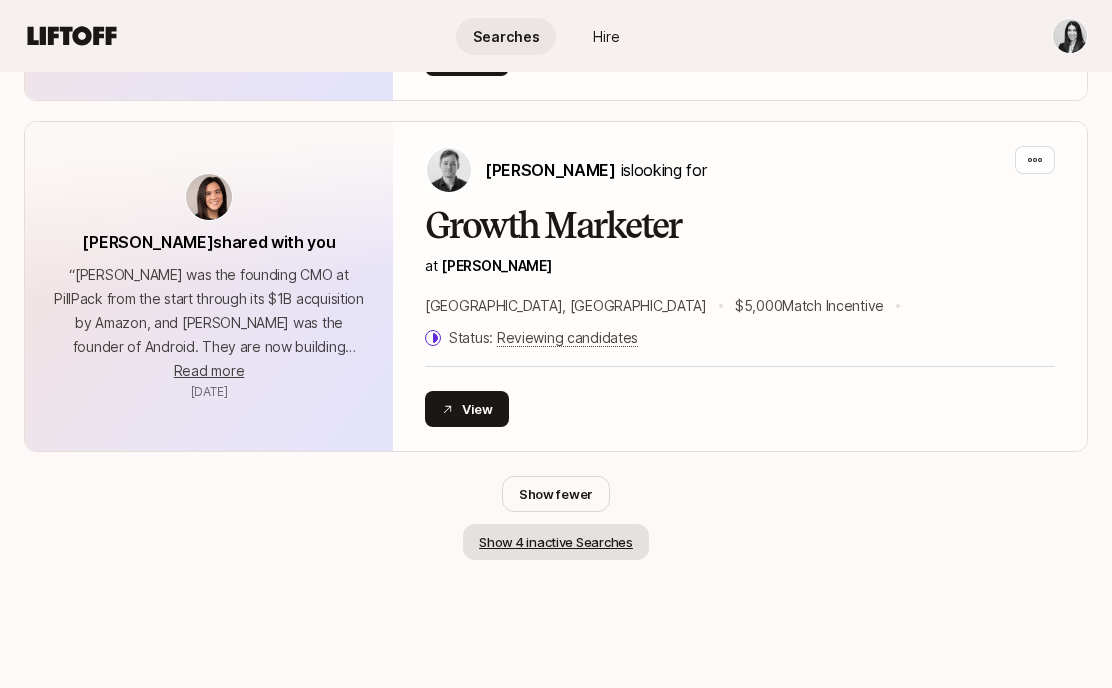 click on "Show   4 inactive Searches" at bounding box center [556, 542] 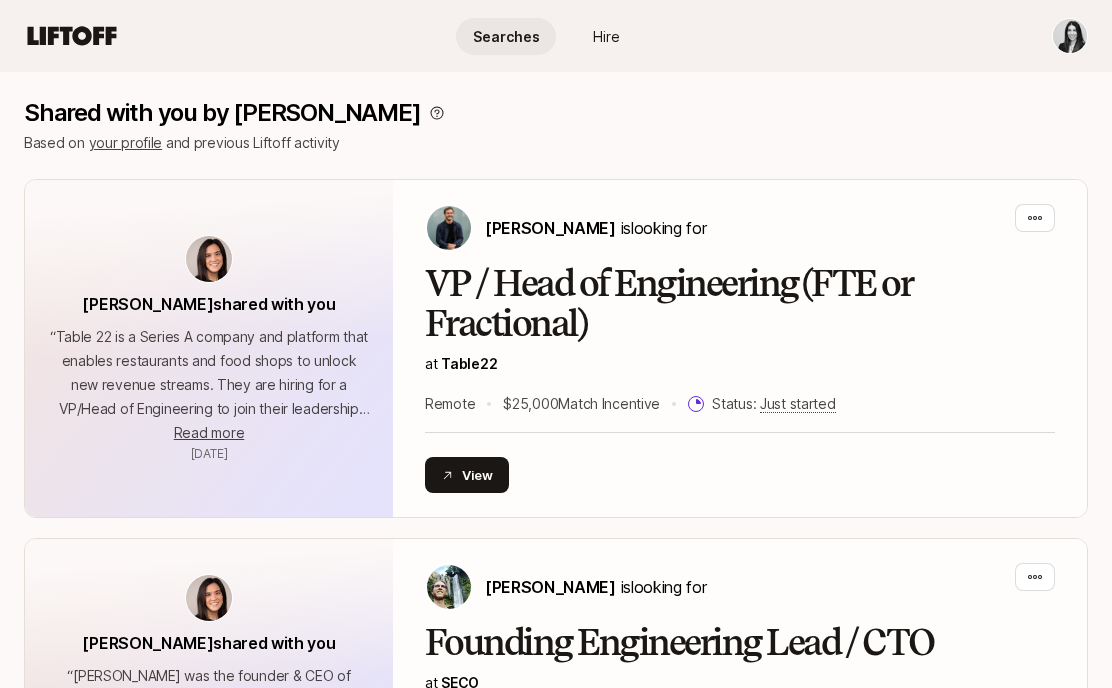 scroll, scrollTop: 0, scrollLeft: 0, axis: both 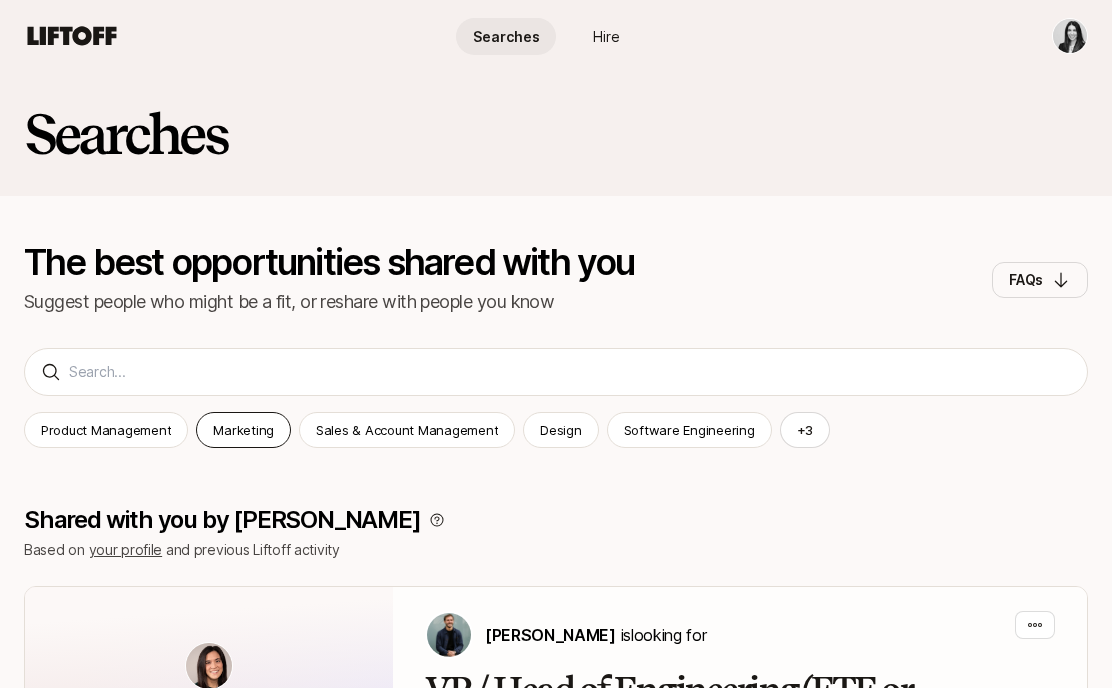 click on "Marketing" at bounding box center (243, 430) 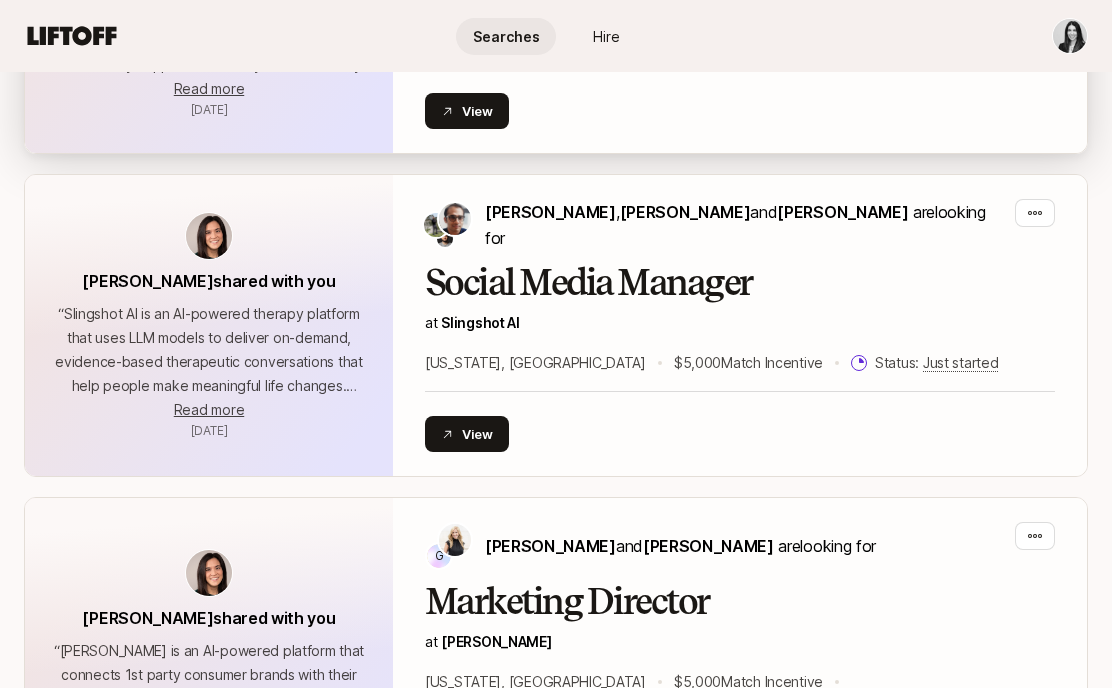 scroll, scrollTop: 446, scrollLeft: 0, axis: vertical 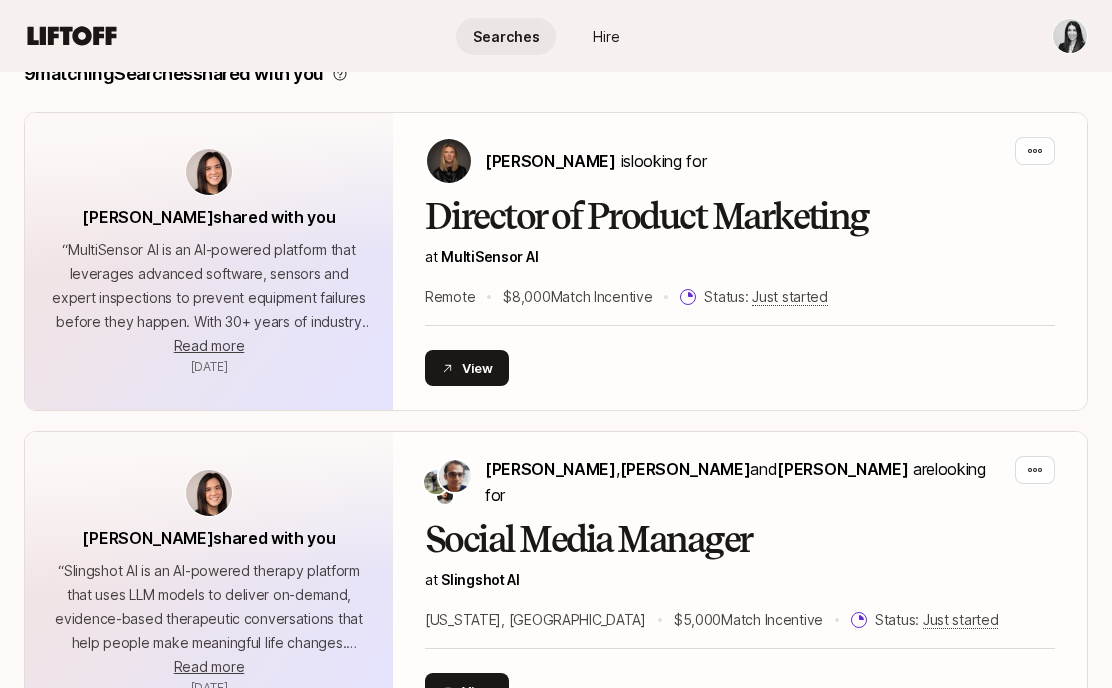 click on "Hire" at bounding box center [606, 36] 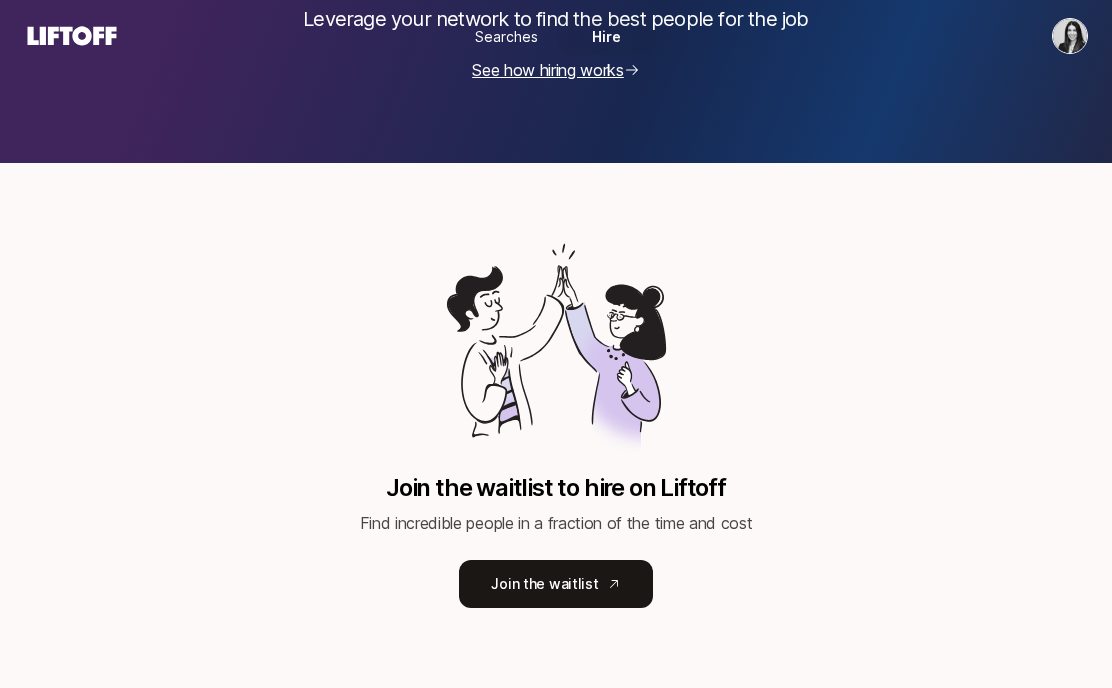 scroll, scrollTop: 0, scrollLeft: 0, axis: both 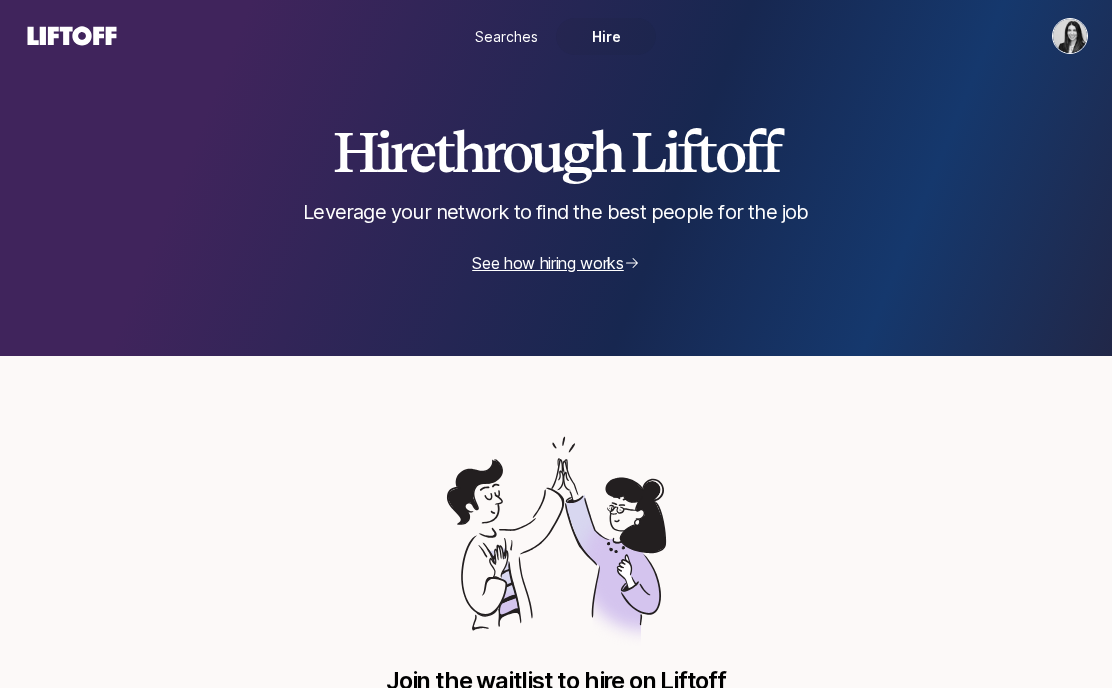 click on "See how hiring works" at bounding box center (548, 263) 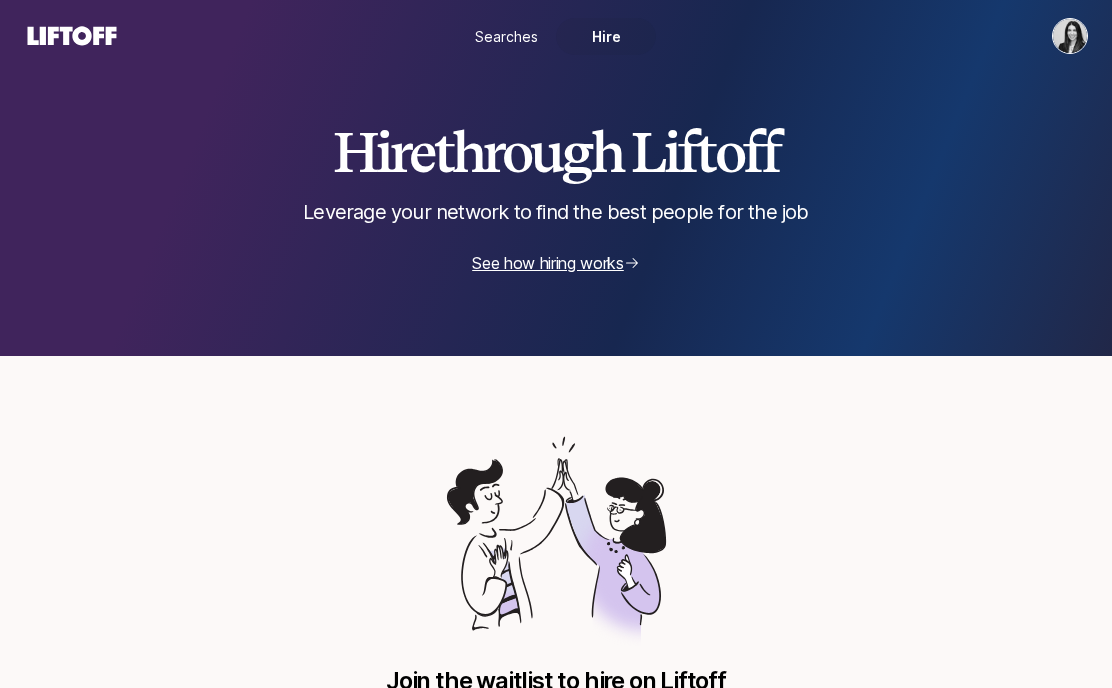 click 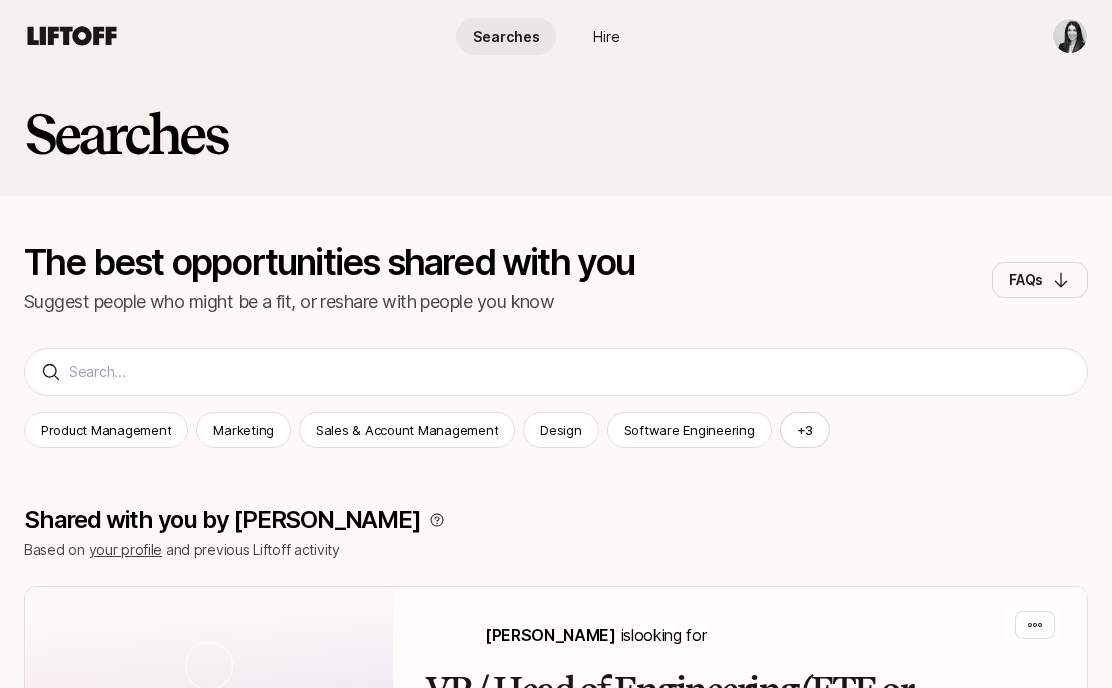 scroll, scrollTop: 446, scrollLeft: 0, axis: vertical 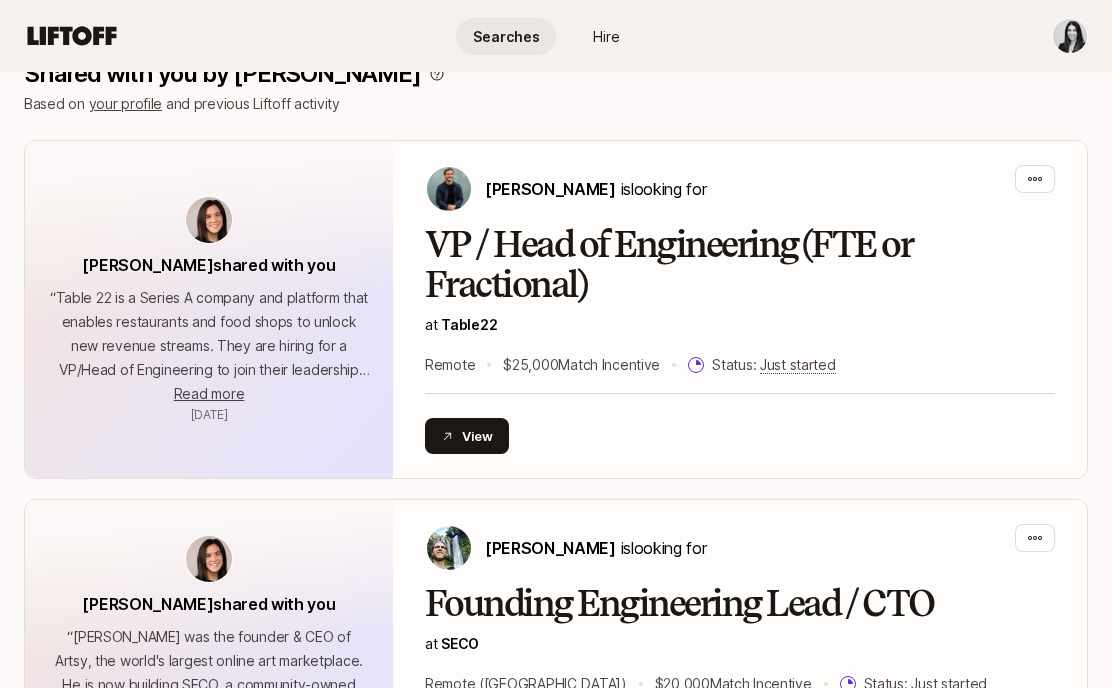 click on "Searches Hire Searches Hire Searches The best opportunities shared with you Suggest people who might be a fit, or reshare with people you know FAQs Product Management Marketing Sales & Account Management Design Software Engineering + 3 Product Management Marketing Sales & Account Management Design Software Engineering Operations & Strategy General Management CEO Shared with you by Liftoff Based on   your profile   and previous Liftoff activity Eleanor Morgan  shared with you “ ” Jul 1 “ ” Read more More Jul 1 Sam Bernstein   is  looking for VP / Head of Engineering (FTE or Fractional) at   Table22 Remote $25,000  Match Incentive Status:   Just started View Eleanor Morgan  shared with you “ ” Jul 1 “ ” Read more More Jul 1 Carter Cleveland   is  looking for Founding Engineering Lead / CTO at   SECO Remote (East Coast) $20,000  Match Incentive Status:   Just started View Eleanor Morgan  shared with you “ ” Jul 1 “ ” Read more More Jul 1 Jenna Hannon   is  looking for at   MultiSensor AI" at bounding box center [556, -102] 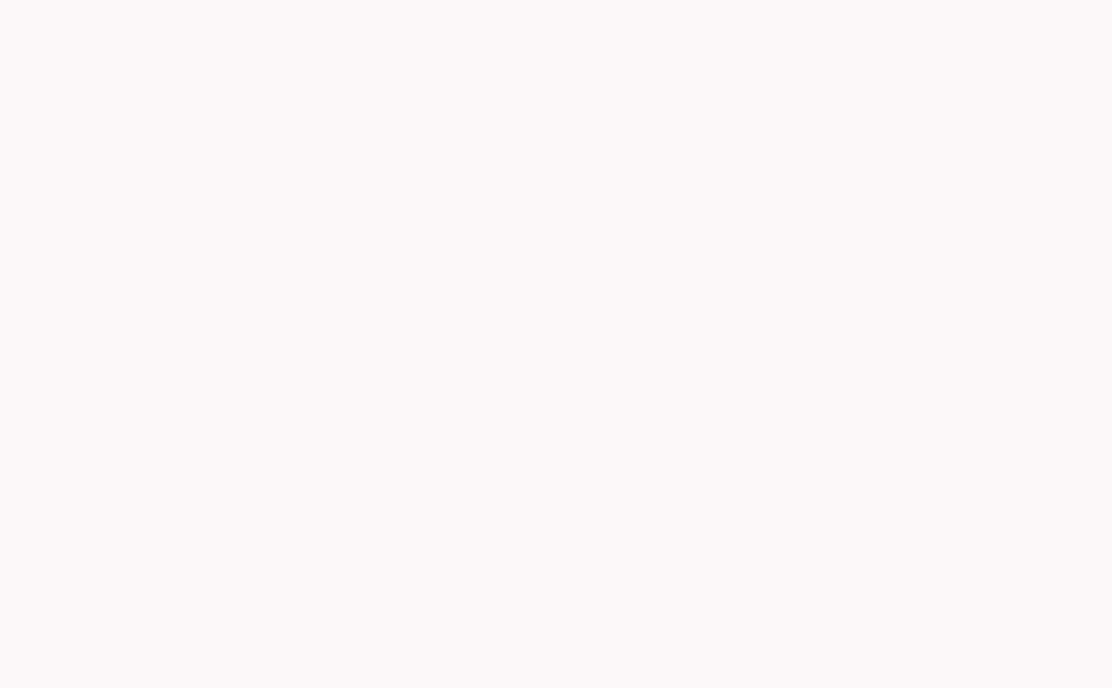 scroll, scrollTop: 0, scrollLeft: 0, axis: both 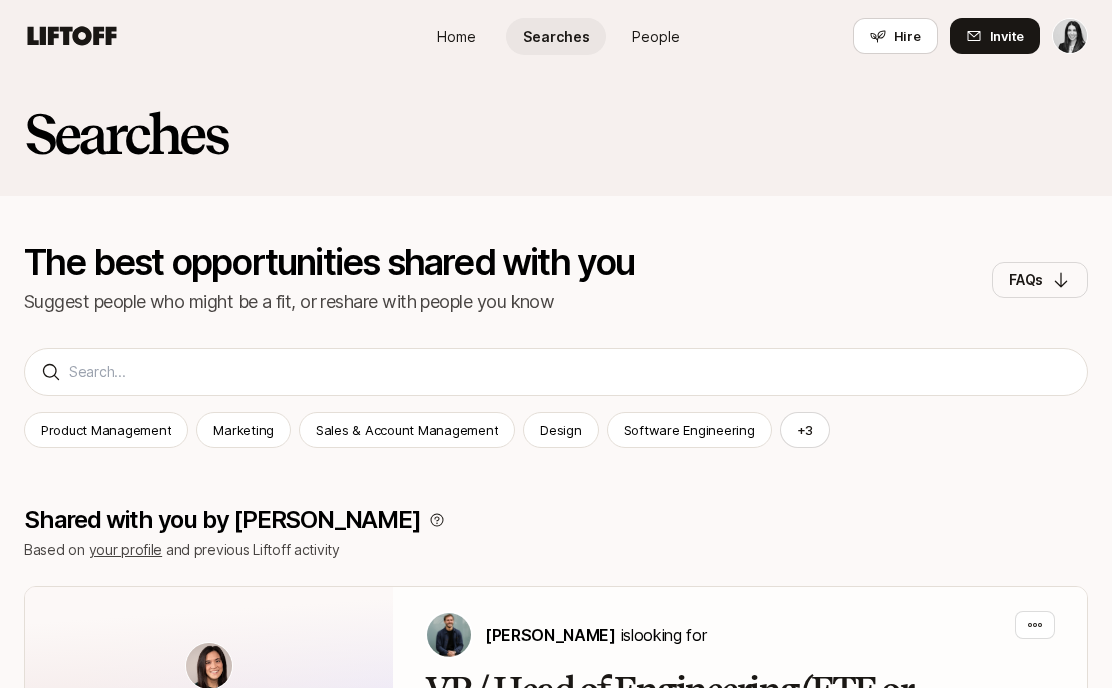 click on "People" at bounding box center (656, 36) 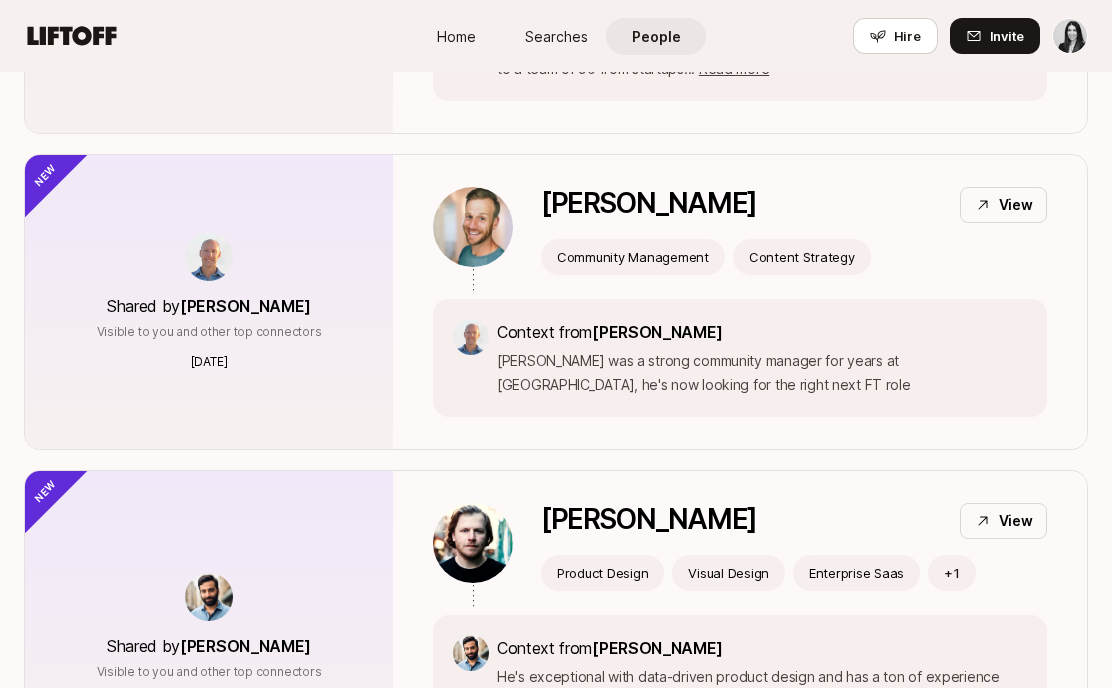 scroll, scrollTop: 1261, scrollLeft: 0, axis: vertical 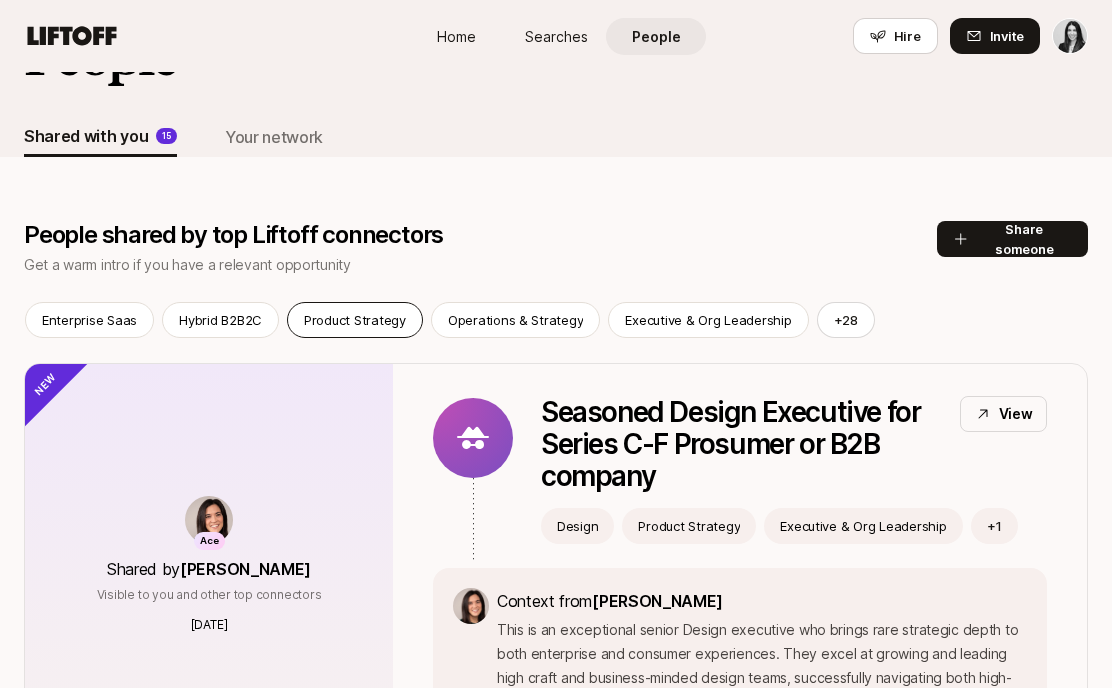click on "Product Strategy" at bounding box center [355, 320] 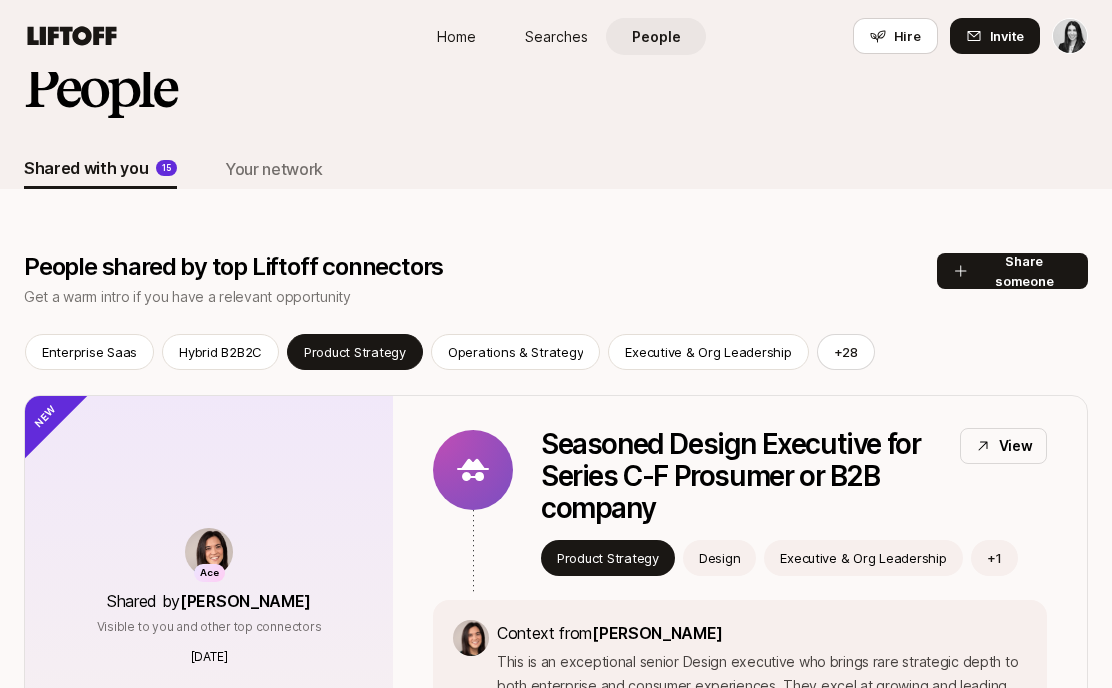 scroll, scrollTop: 88, scrollLeft: 0, axis: vertical 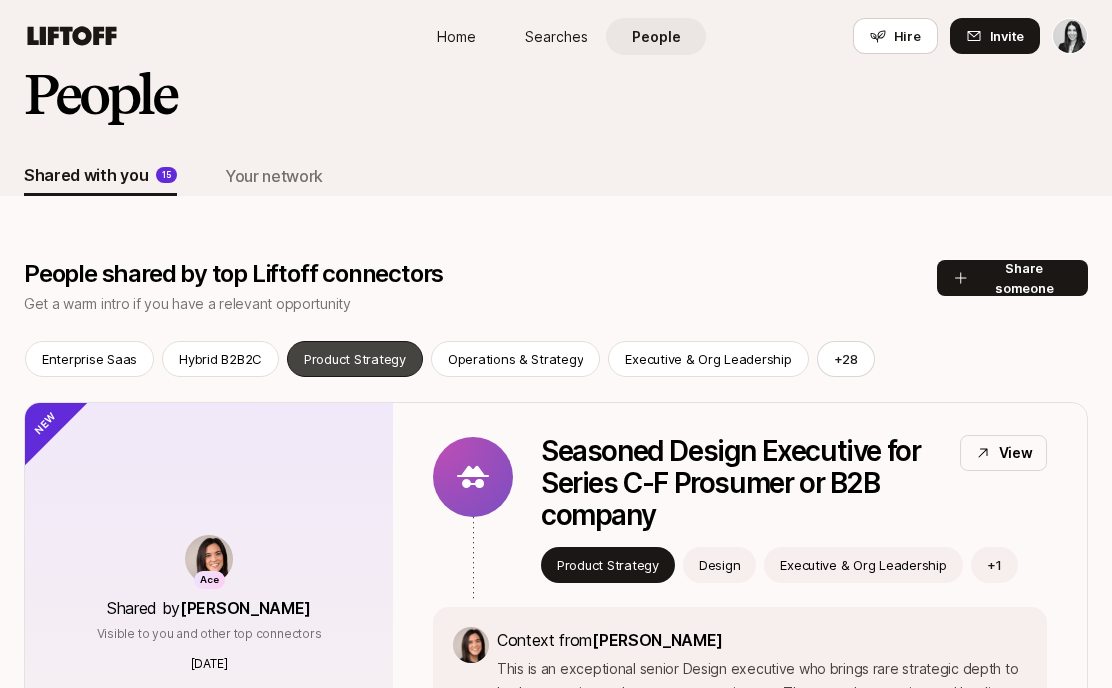click on "Product Strategy" at bounding box center [355, 359] 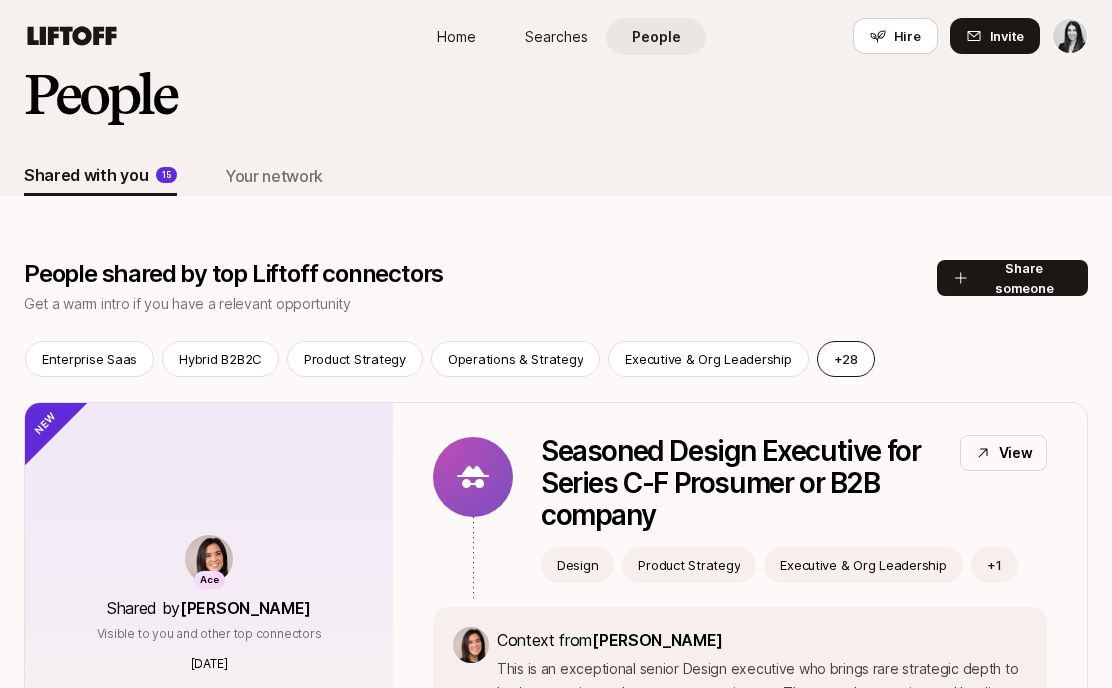 click on "+ 28" at bounding box center [846, 359] 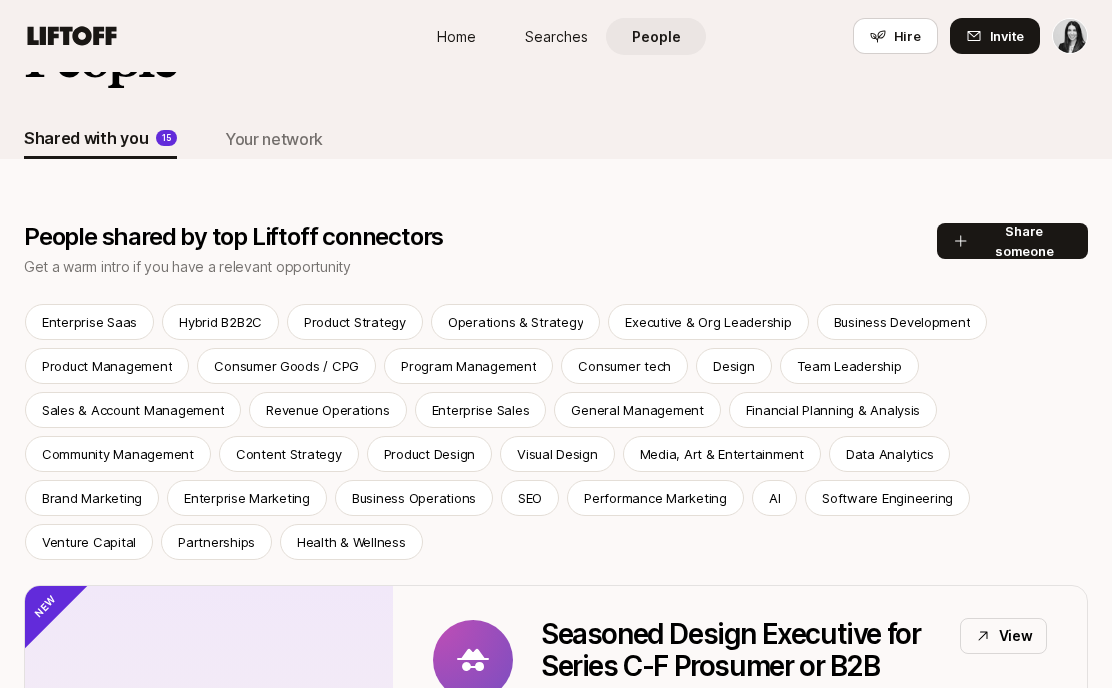 scroll, scrollTop: 126, scrollLeft: 0, axis: vertical 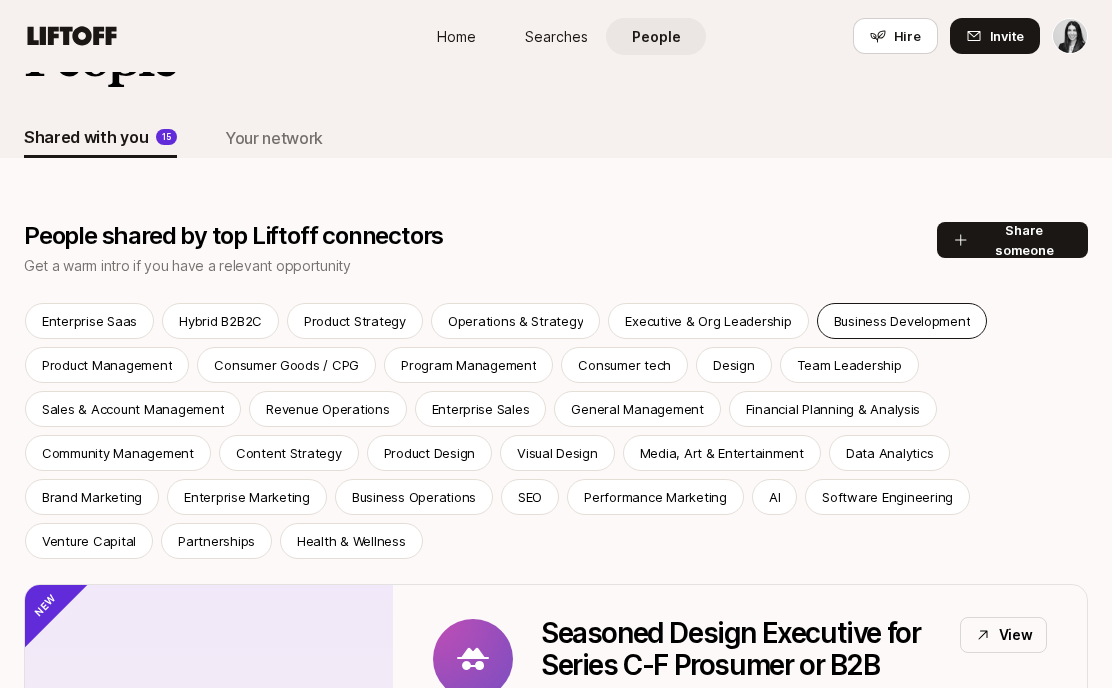 click on "Business Development" at bounding box center [902, 321] 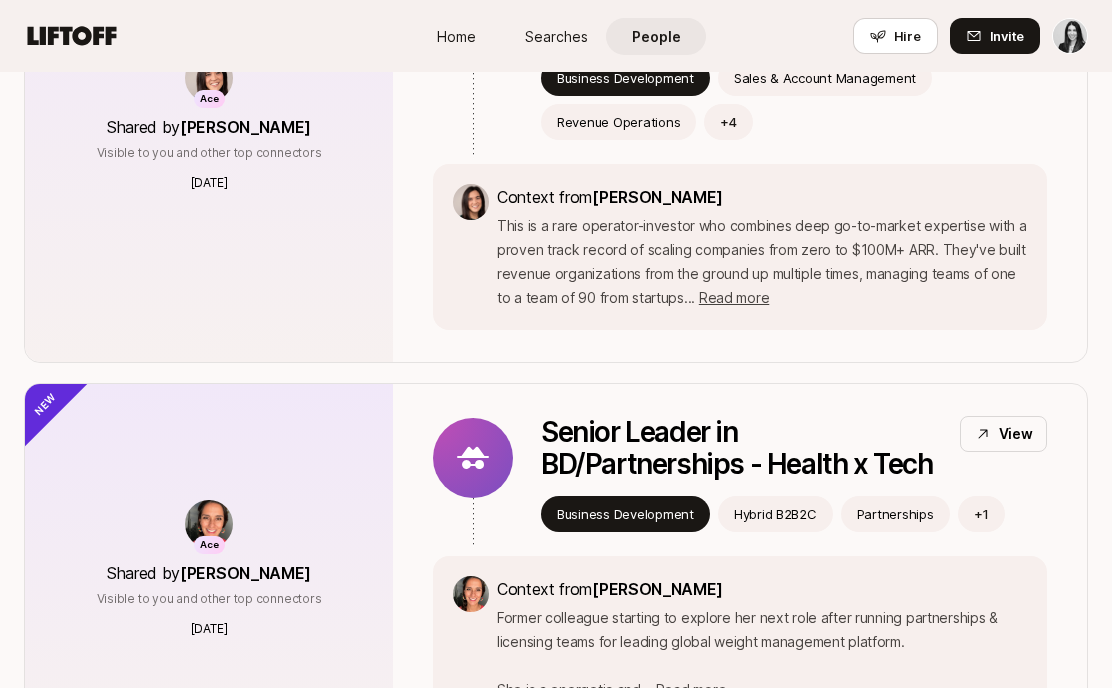 scroll, scrollTop: 1030, scrollLeft: 0, axis: vertical 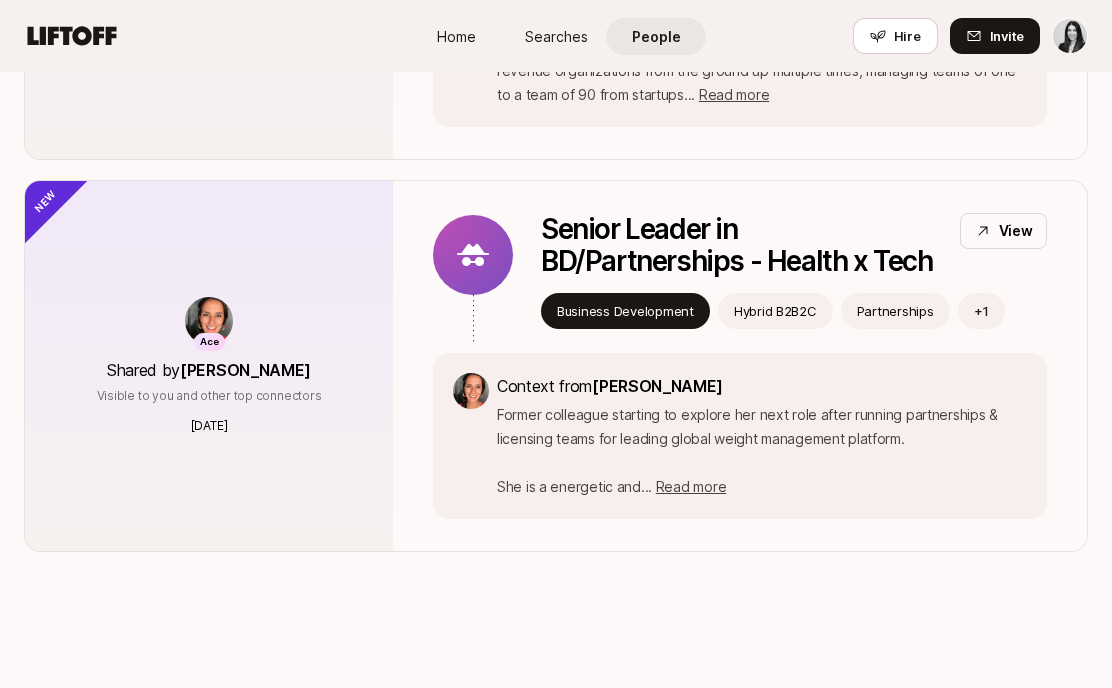 click at bounding box center [209, 321] 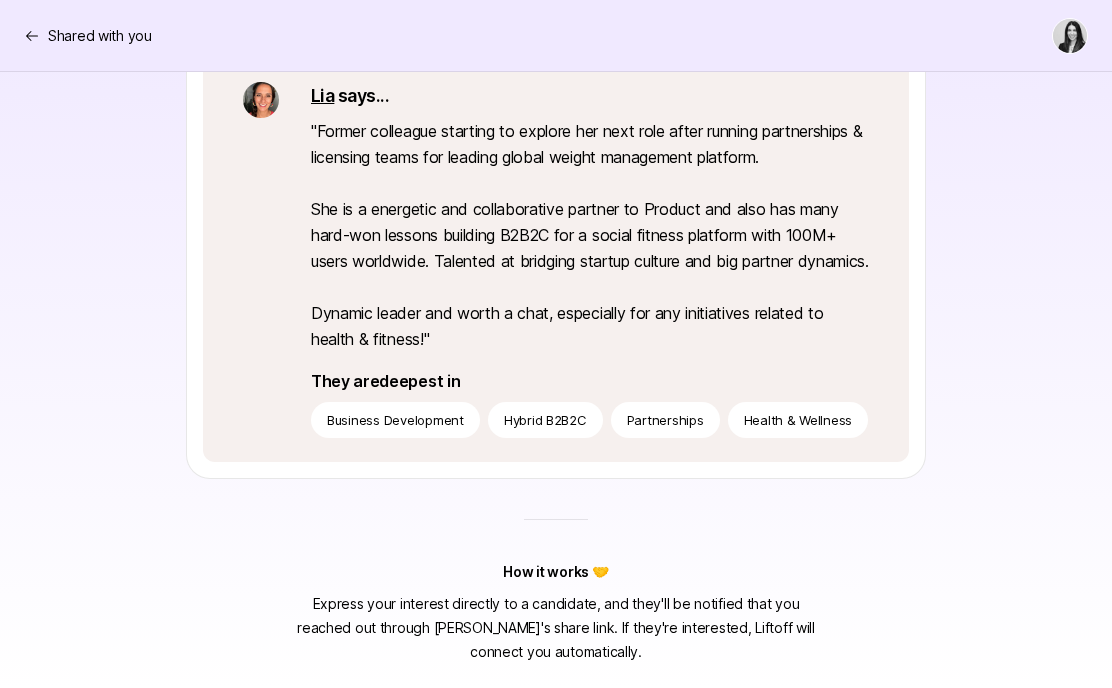scroll, scrollTop: 553, scrollLeft: 0, axis: vertical 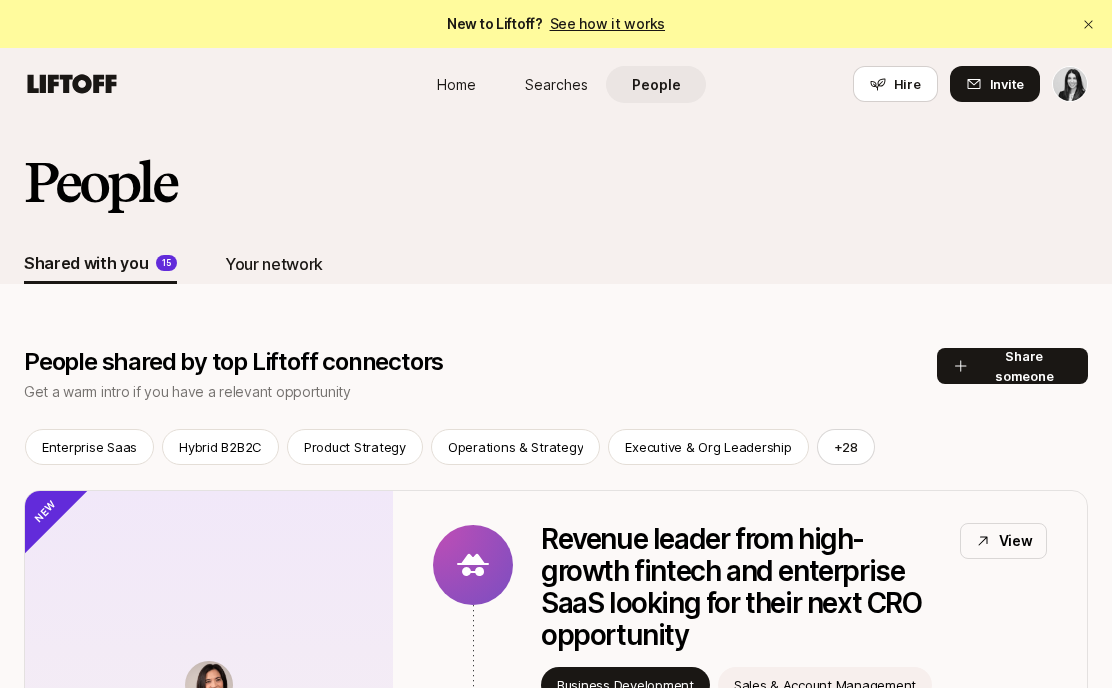 click on "Your network" at bounding box center [274, 264] 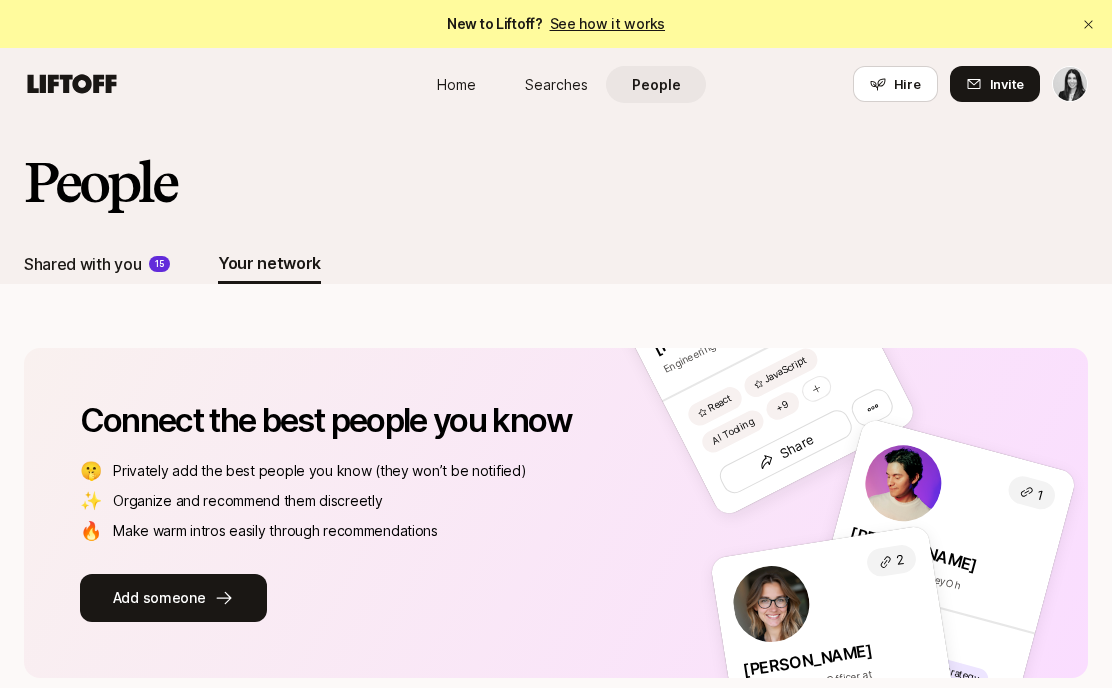 click on "15" at bounding box center [159, 264] 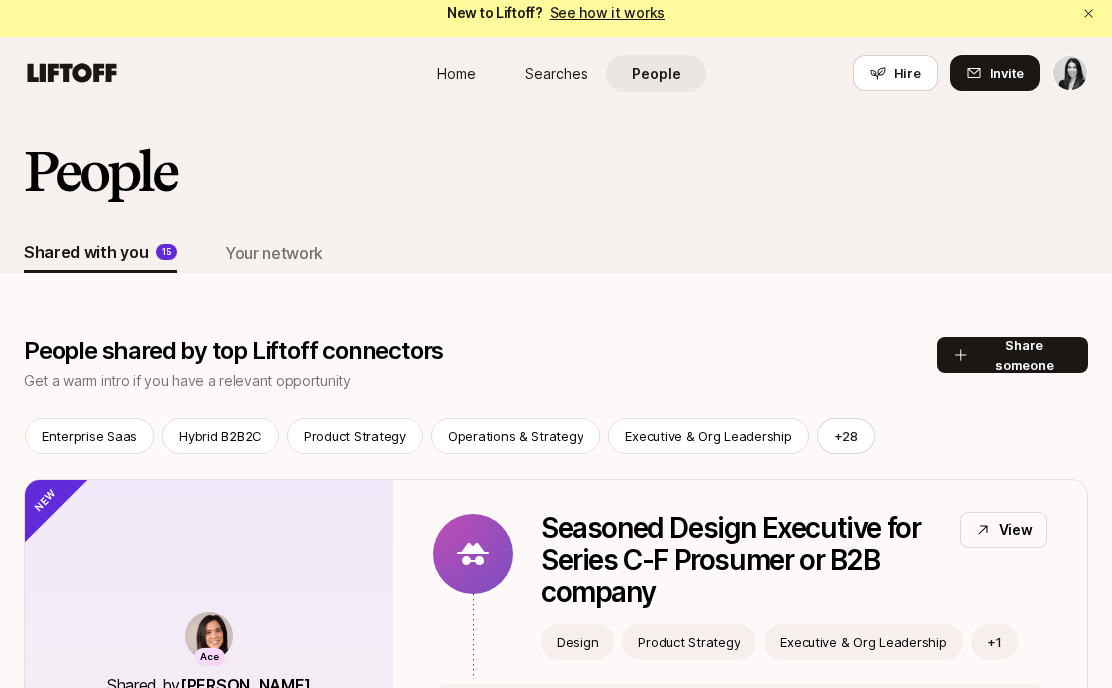 scroll, scrollTop: 0, scrollLeft: 0, axis: both 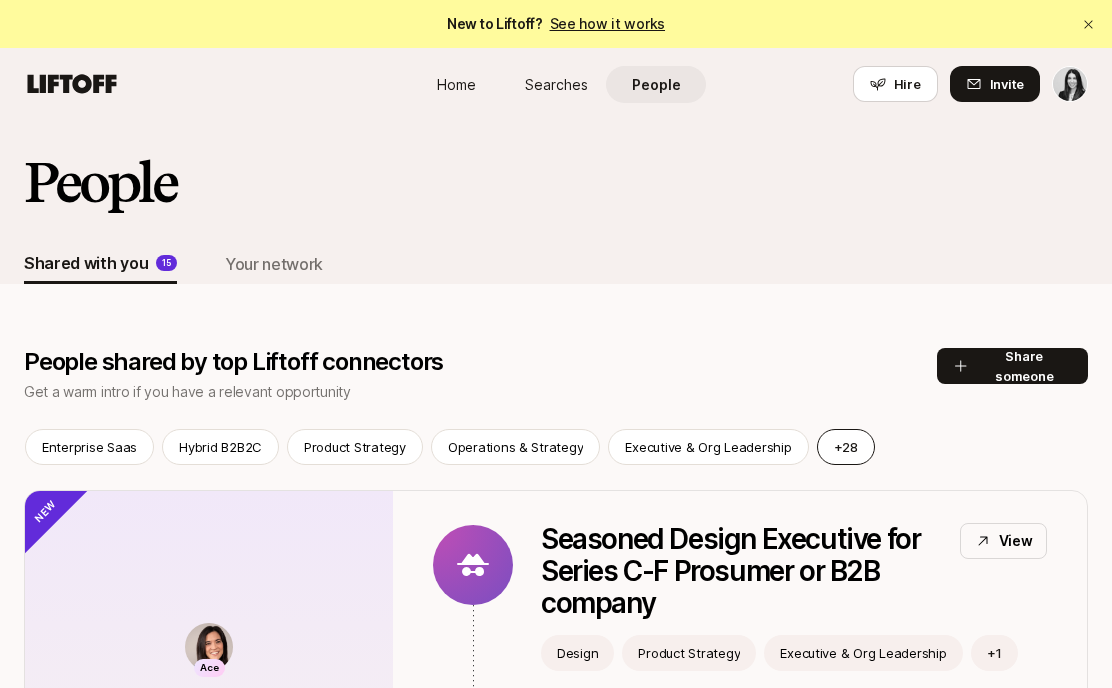 click on "+ 28" at bounding box center [846, 447] 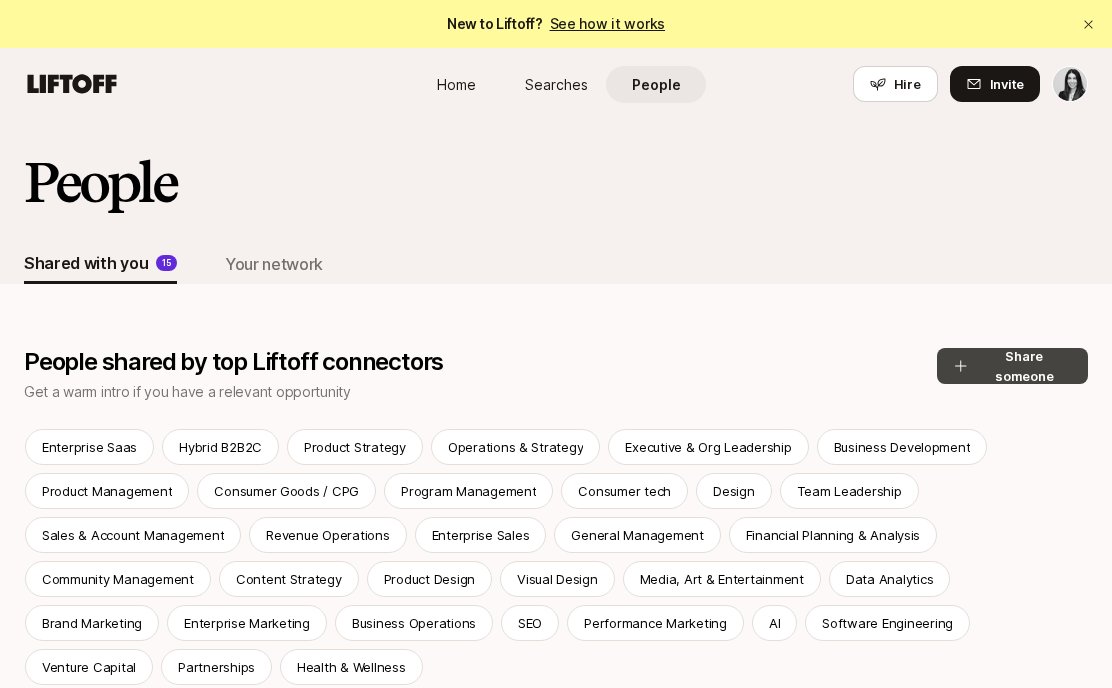 click on "Share someone" at bounding box center (1012, 366) 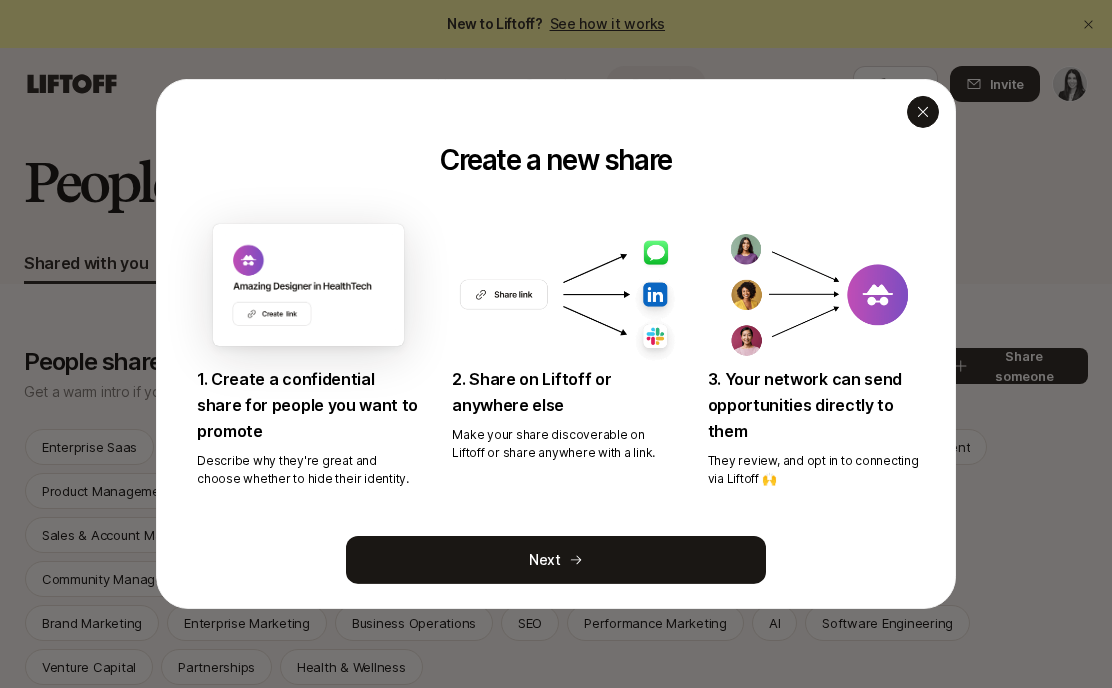 click 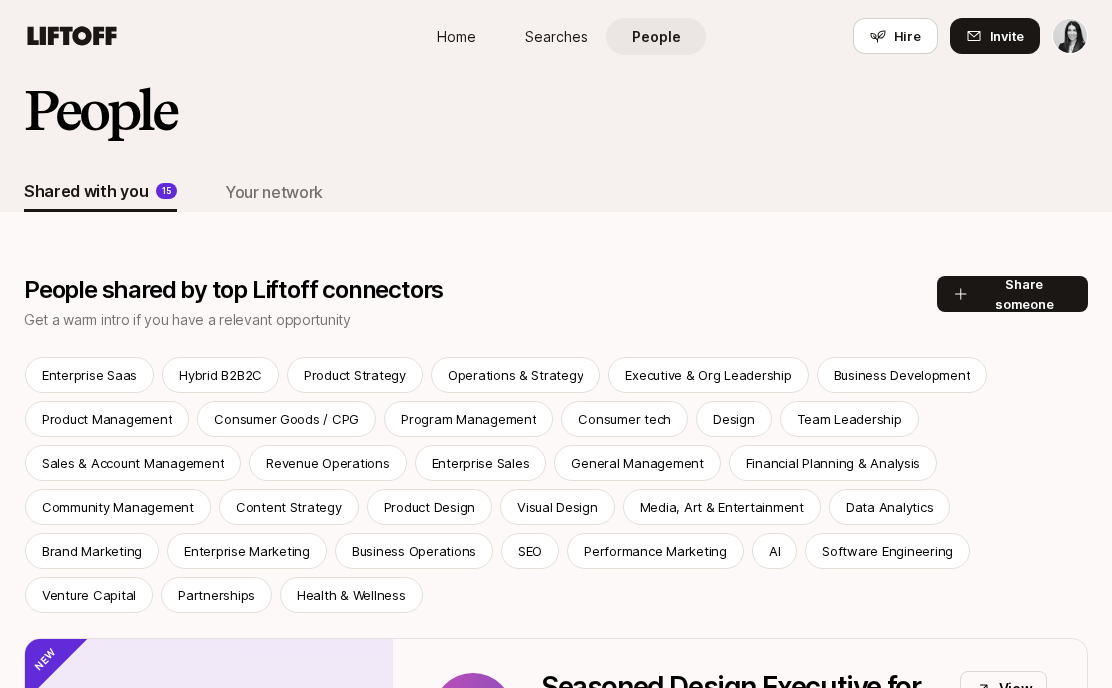 scroll, scrollTop: 59, scrollLeft: 0, axis: vertical 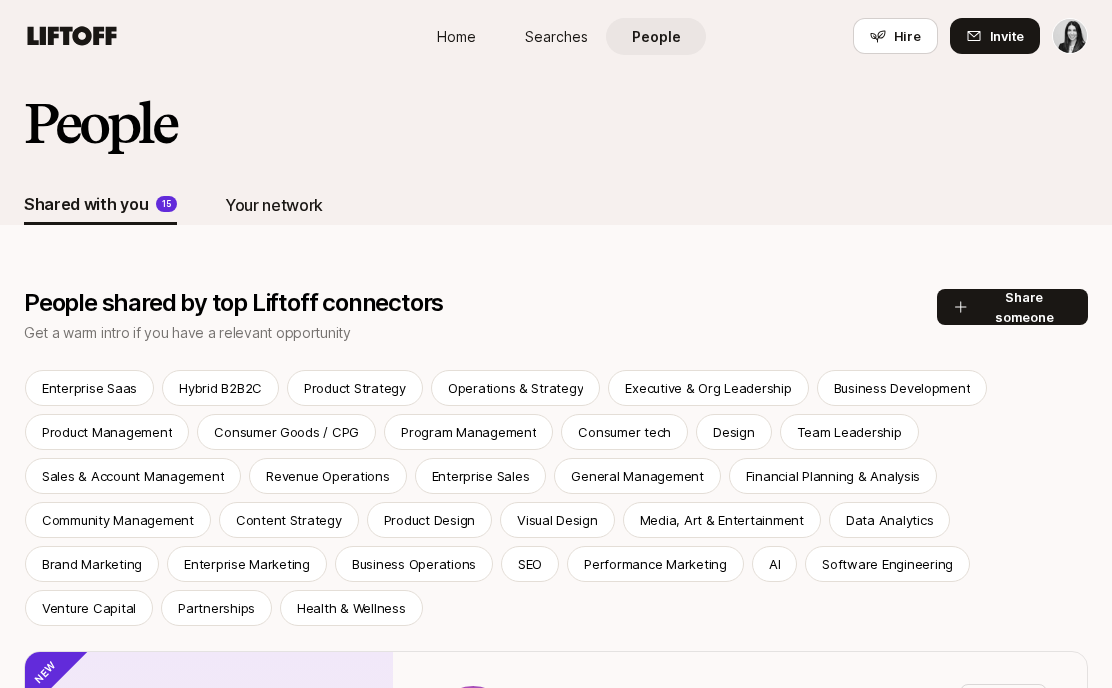 click on "Your network" at bounding box center [274, 205] 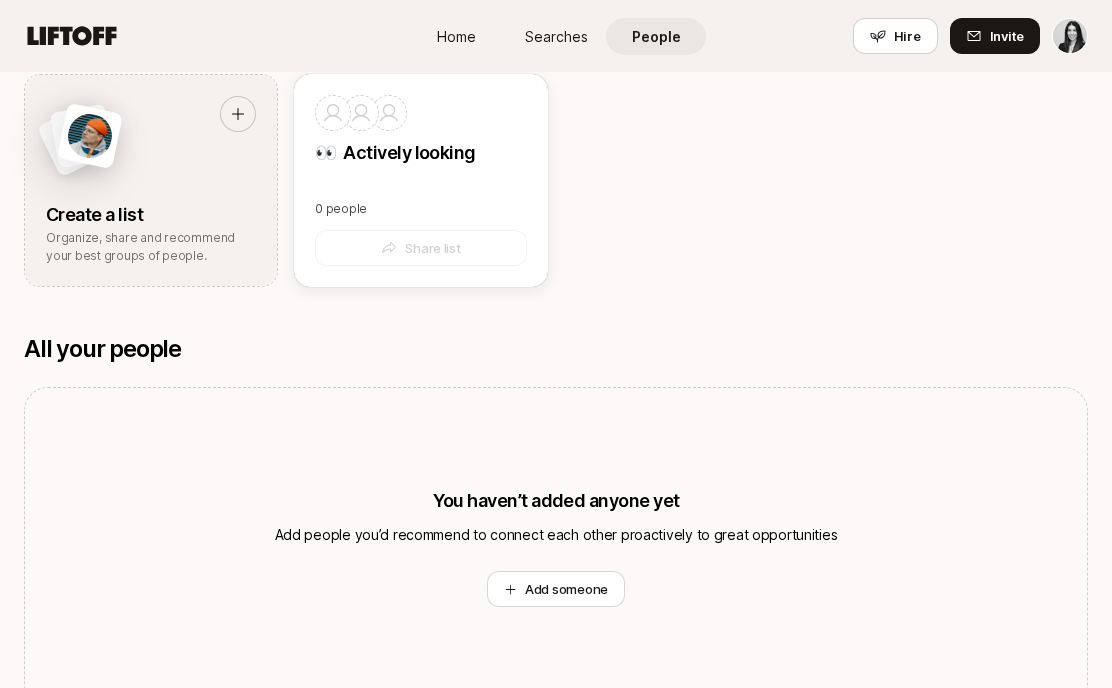scroll, scrollTop: 0, scrollLeft: 0, axis: both 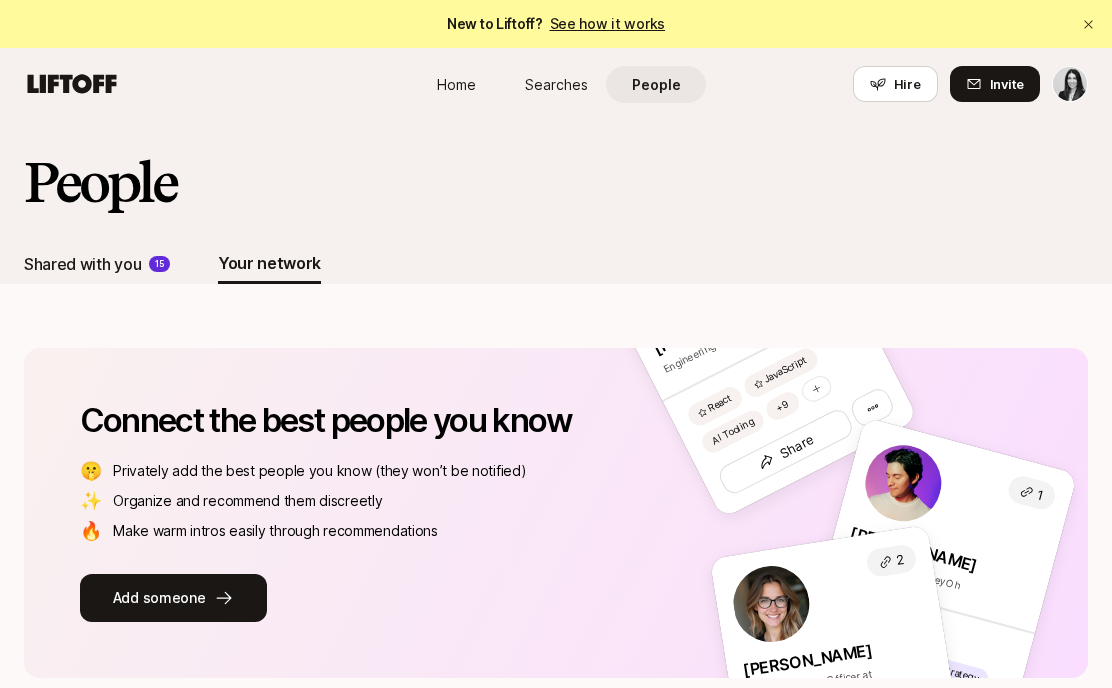 click on "Shared with you 15" at bounding box center [97, 264] 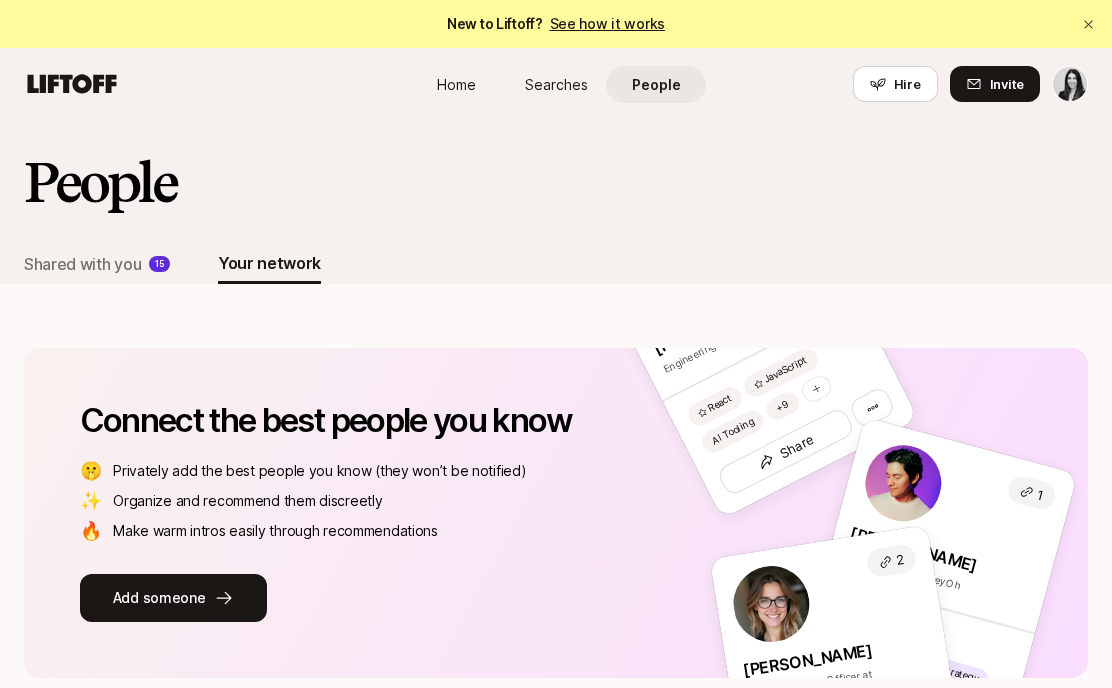 scroll, scrollTop: 59, scrollLeft: 0, axis: vertical 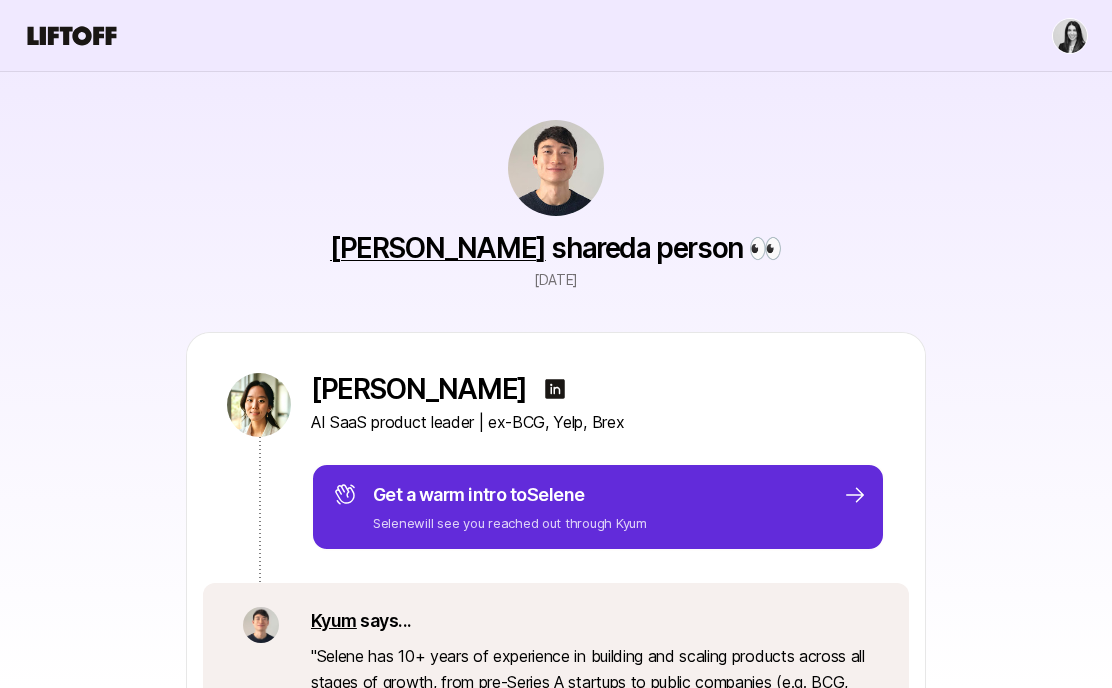 click on "[PERSON_NAME]" at bounding box center [438, 248] 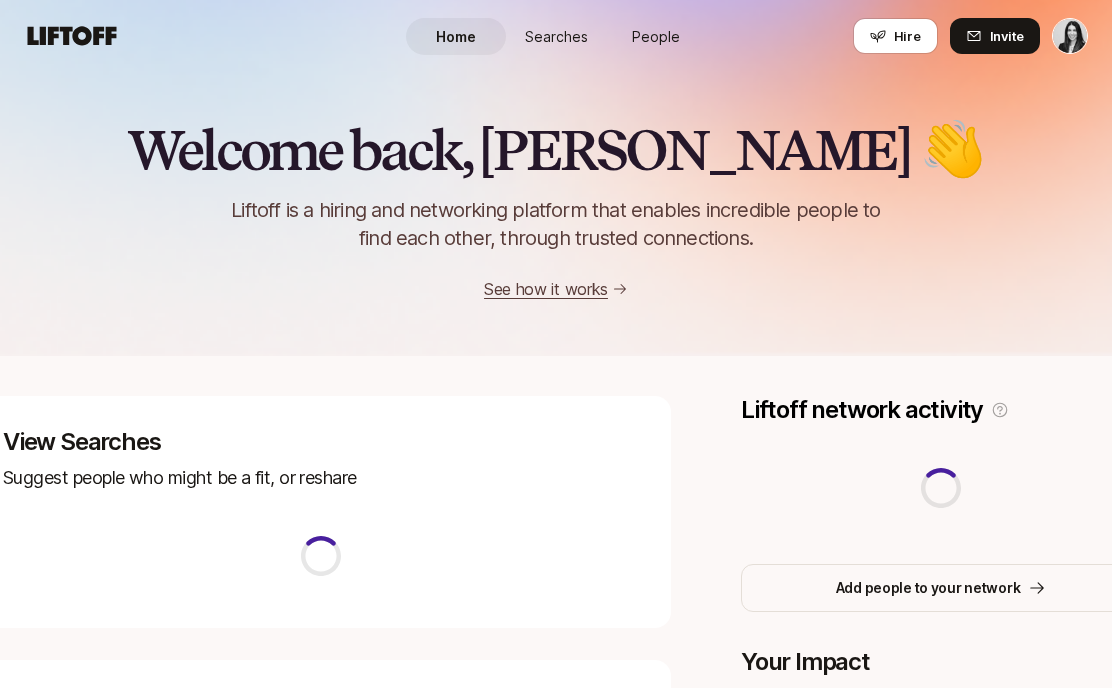 scroll, scrollTop: 0, scrollLeft: 0, axis: both 